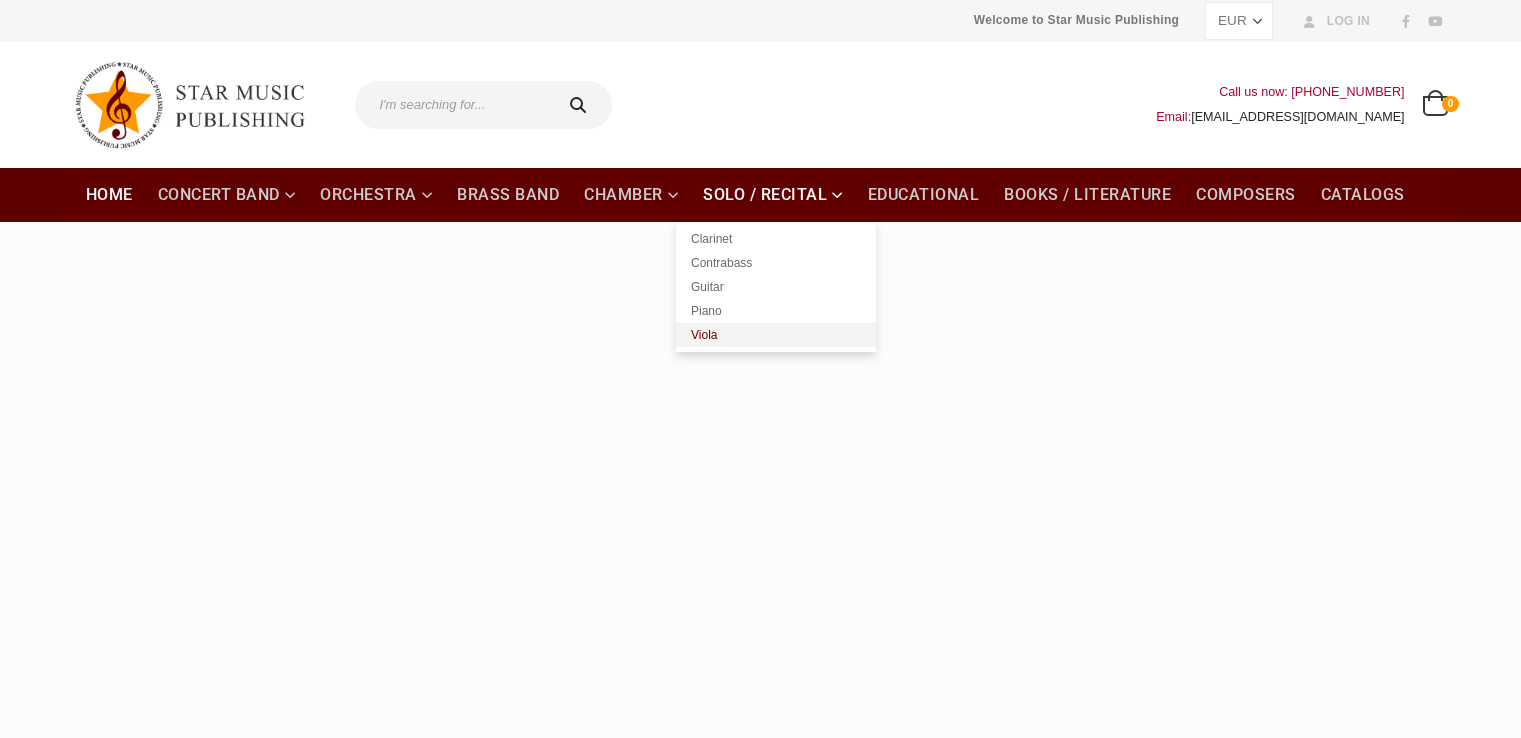 scroll, scrollTop: 0, scrollLeft: 0, axis: both 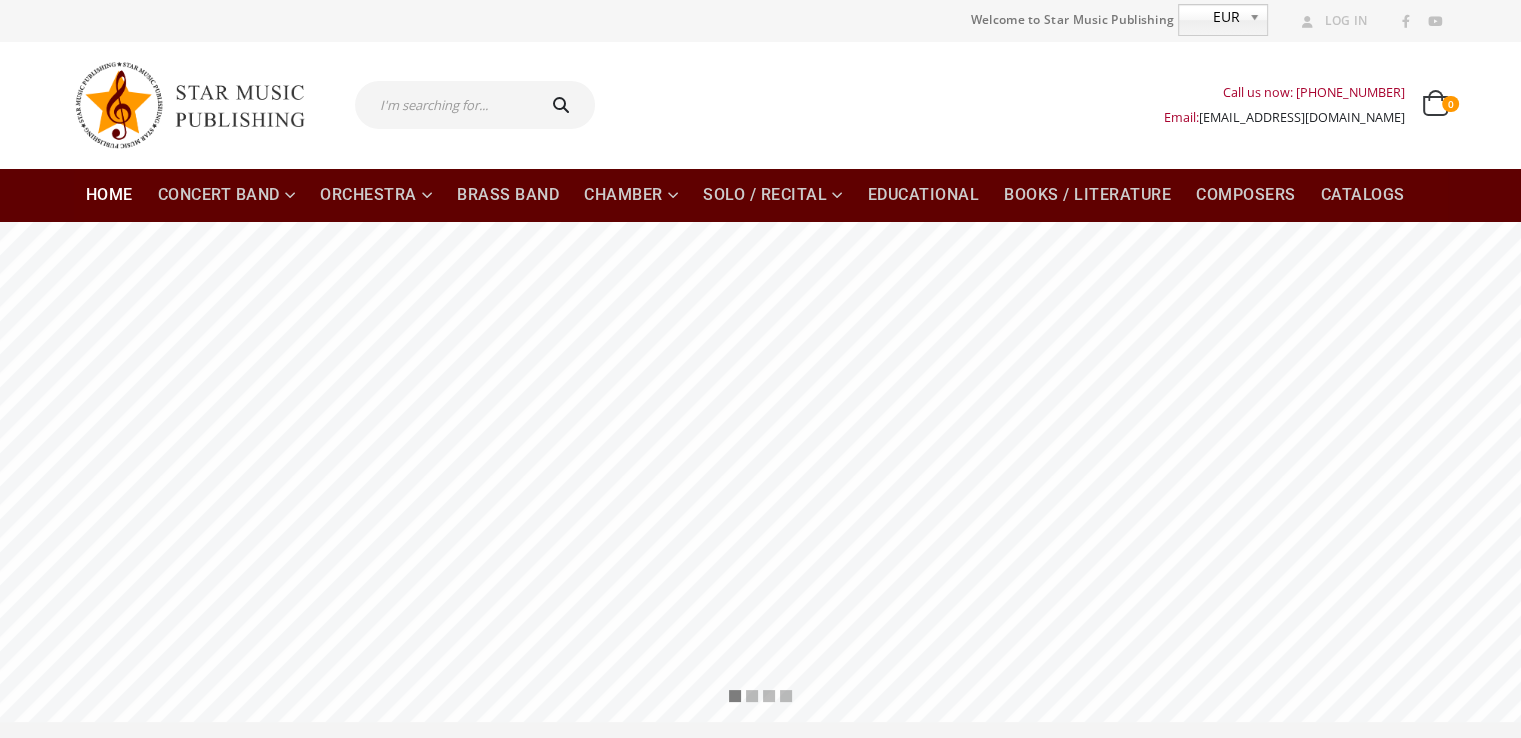 drag, startPoint x: 1531, startPoint y: 142, endPoint x: 1478, endPoint y: 94, distance: 71.50524 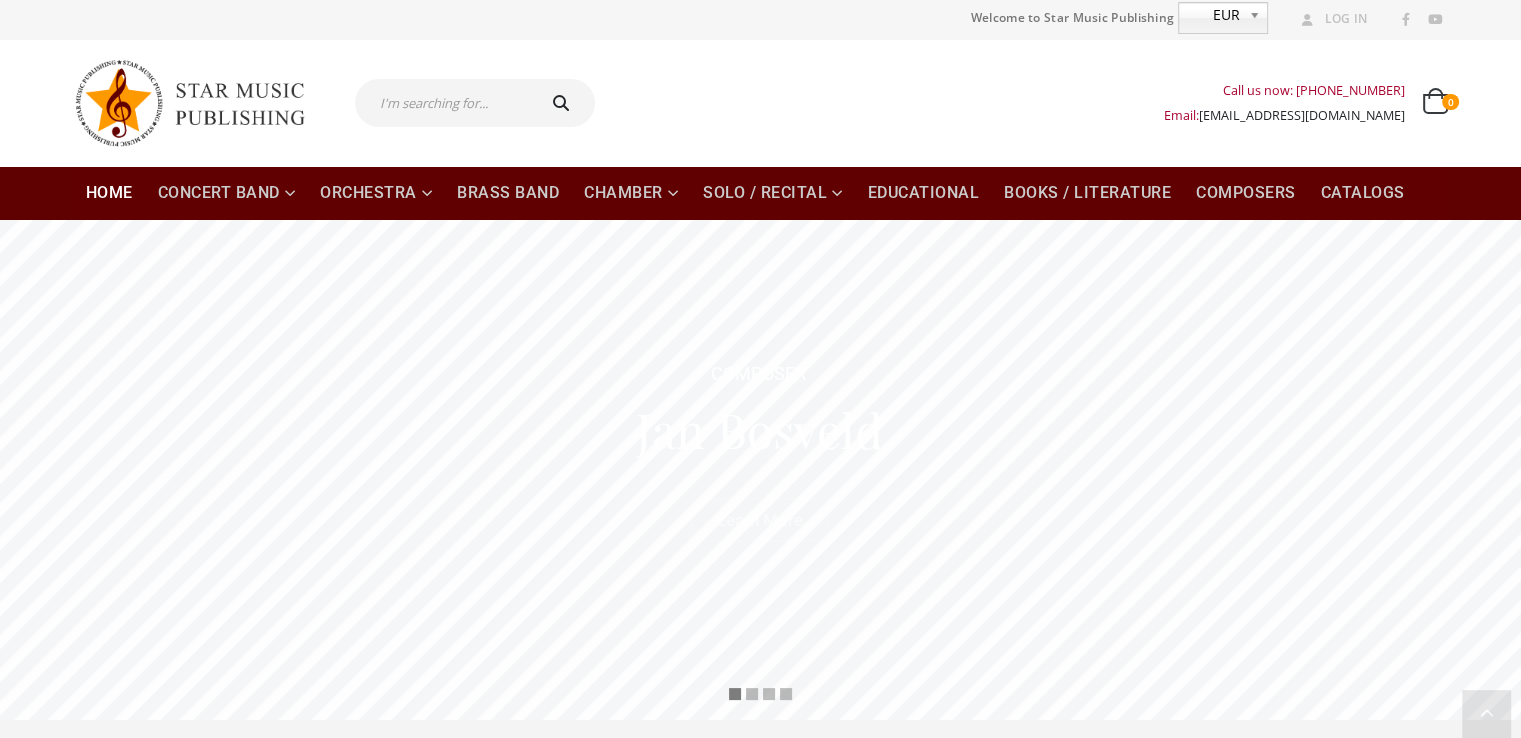 scroll, scrollTop: 0, scrollLeft: 0, axis: both 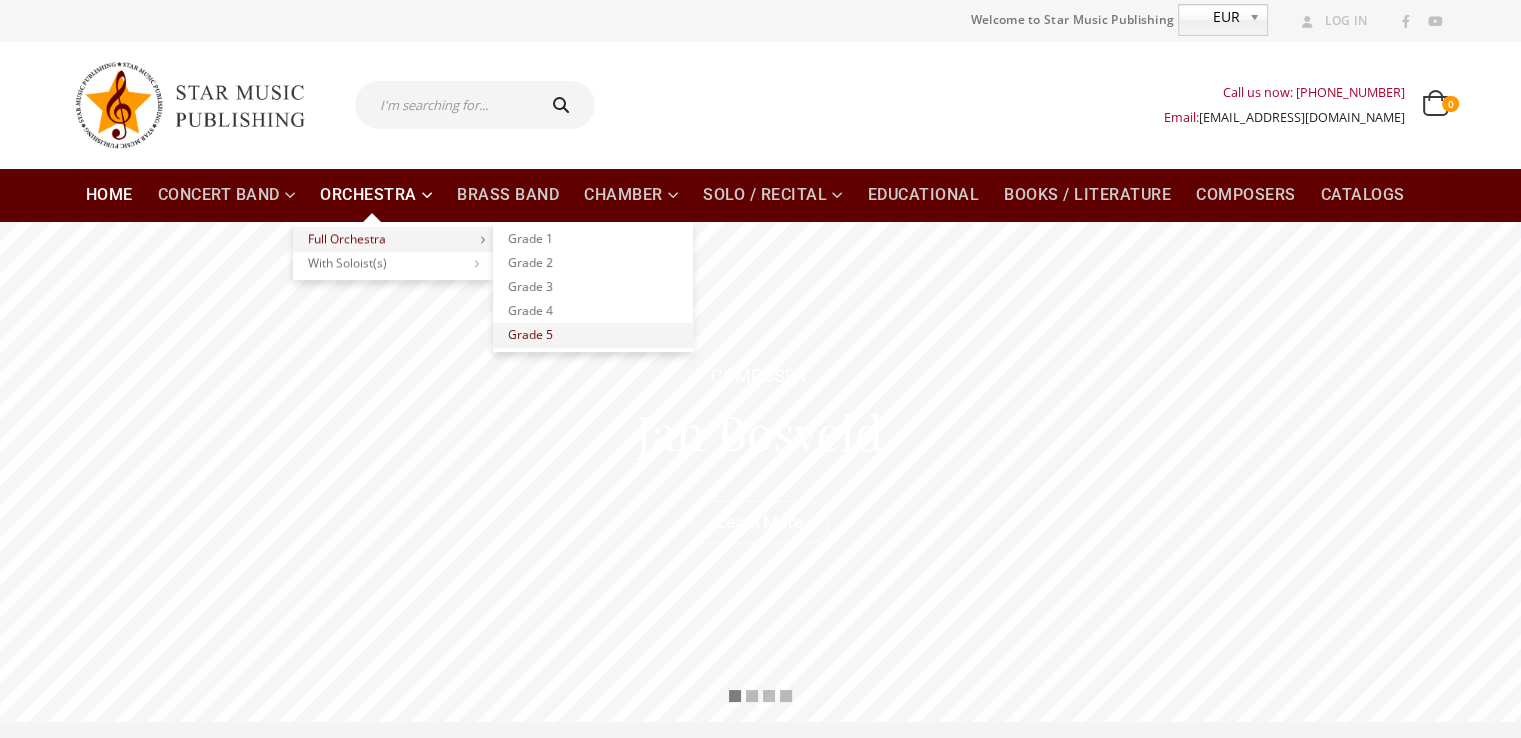 click on "Grade 5" at bounding box center [593, 335] 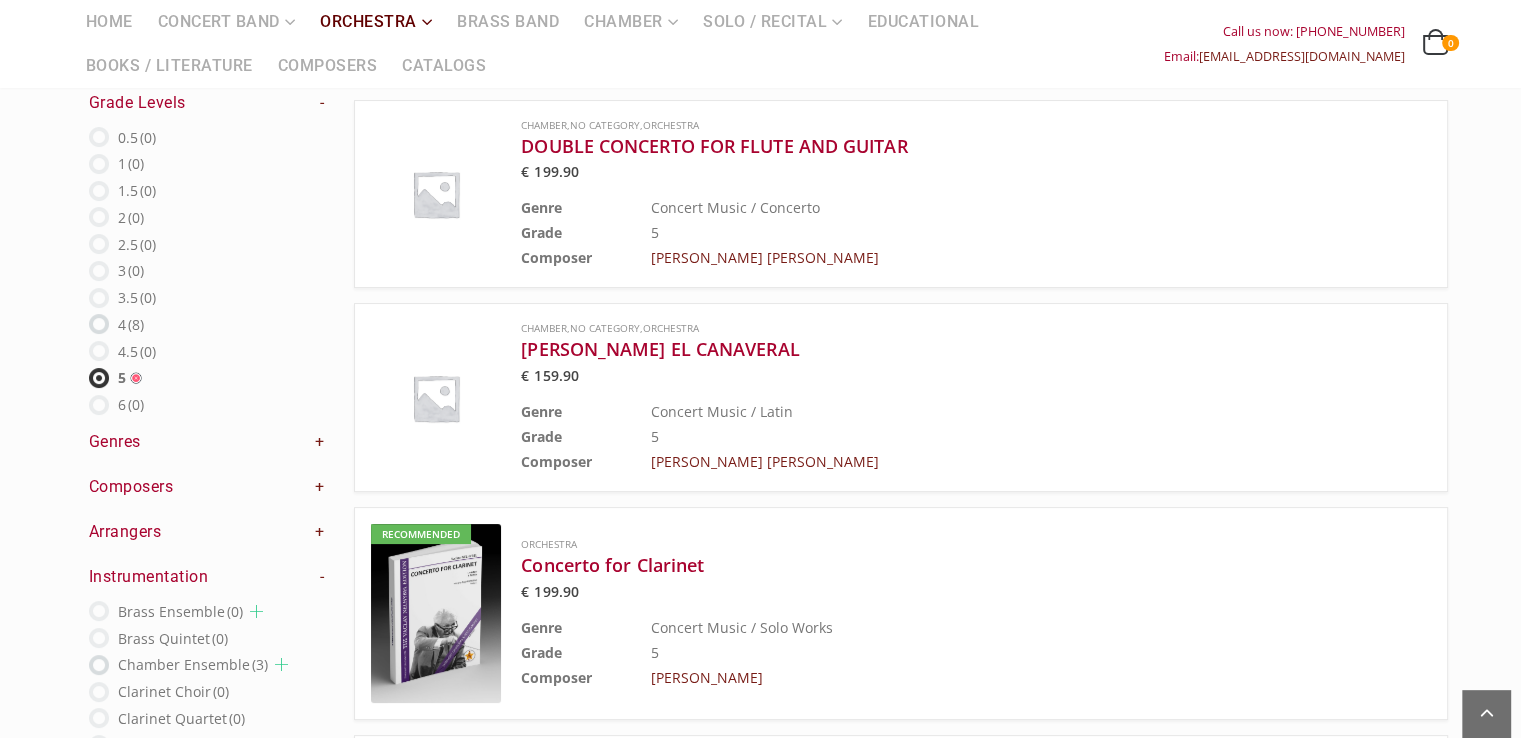 scroll, scrollTop: 300, scrollLeft: 0, axis: vertical 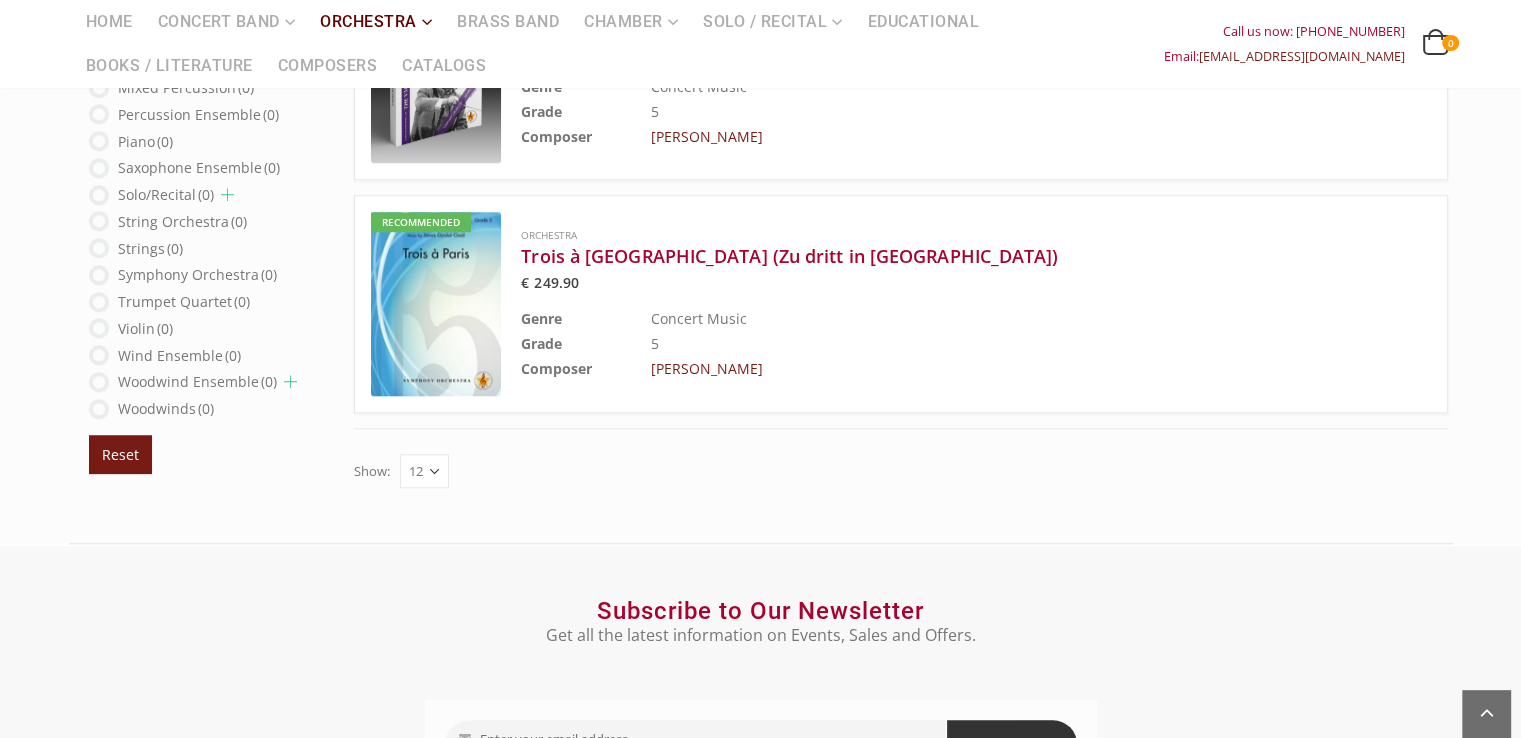 click on "12
24
36" at bounding box center (424, 471) 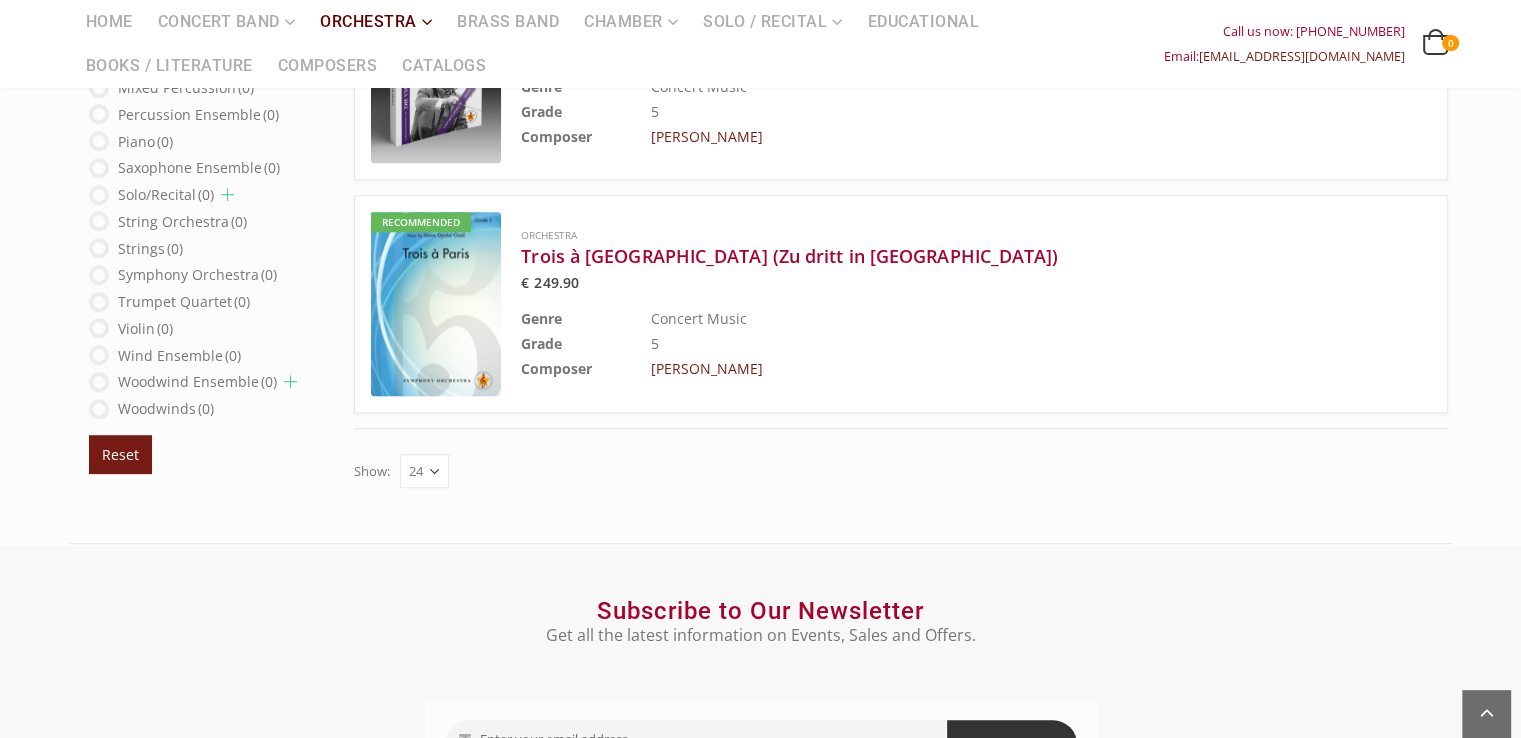 click on "12
24
36" at bounding box center [424, 471] 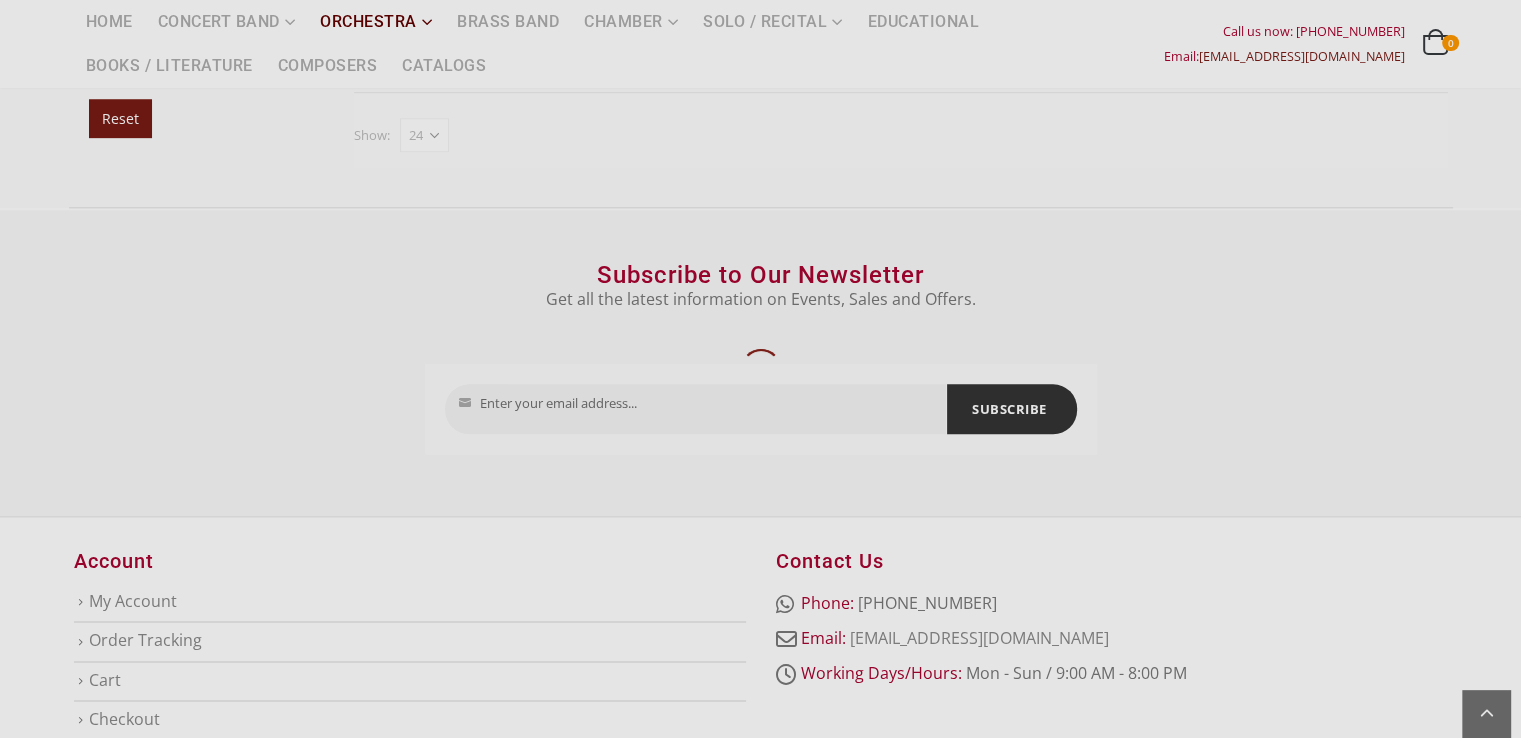scroll, scrollTop: 2116, scrollLeft: 0, axis: vertical 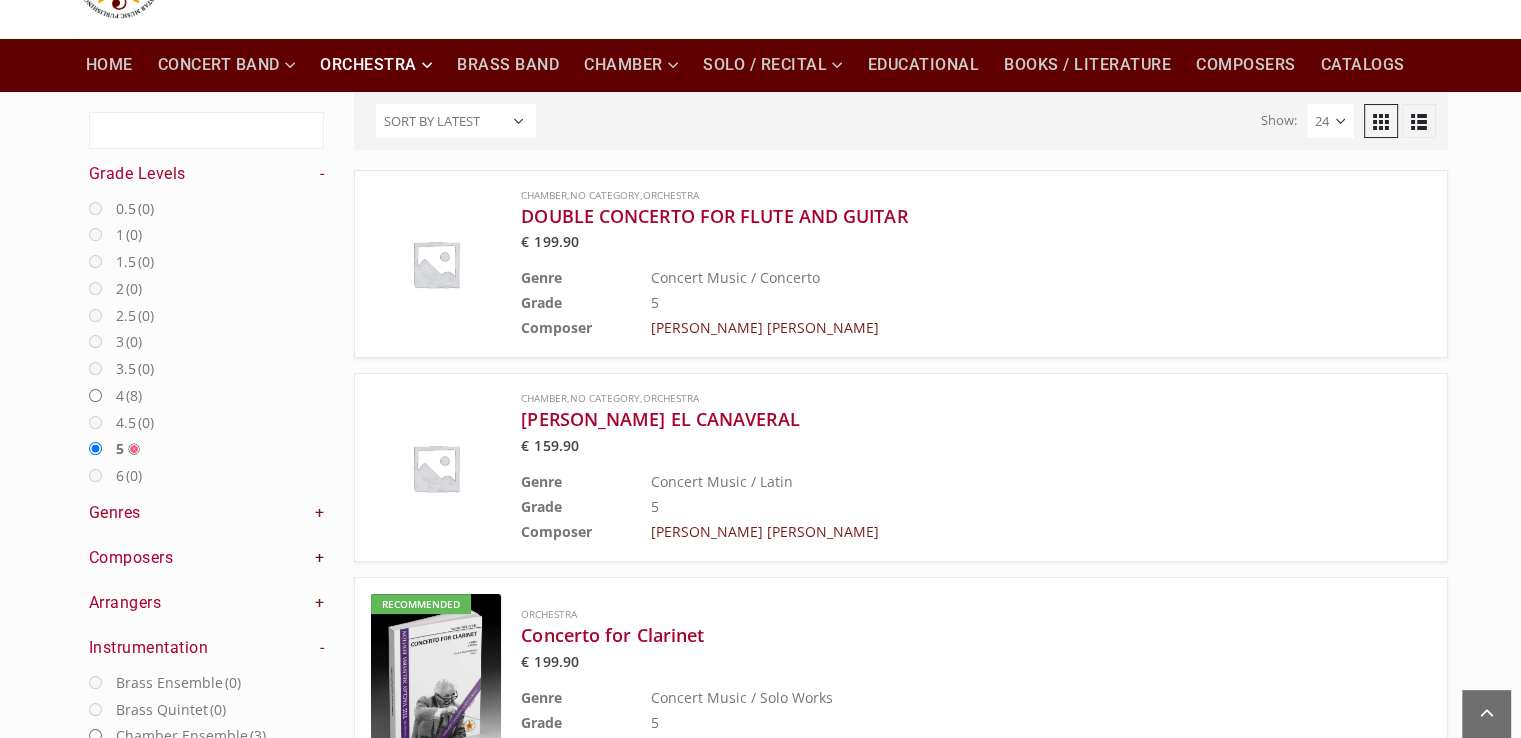 click on "+" at bounding box center [320, 558] 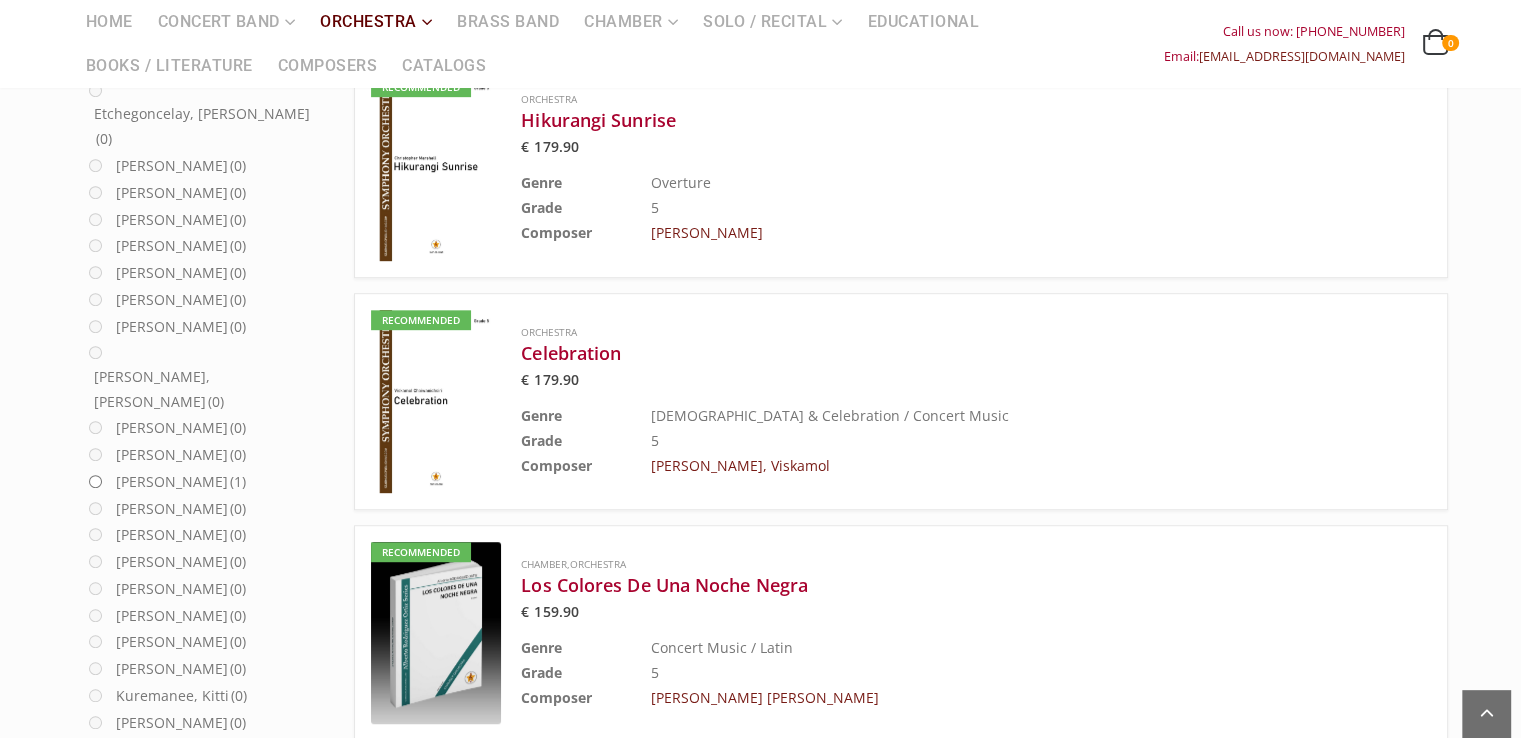 scroll, scrollTop: 1130, scrollLeft: 0, axis: vertical 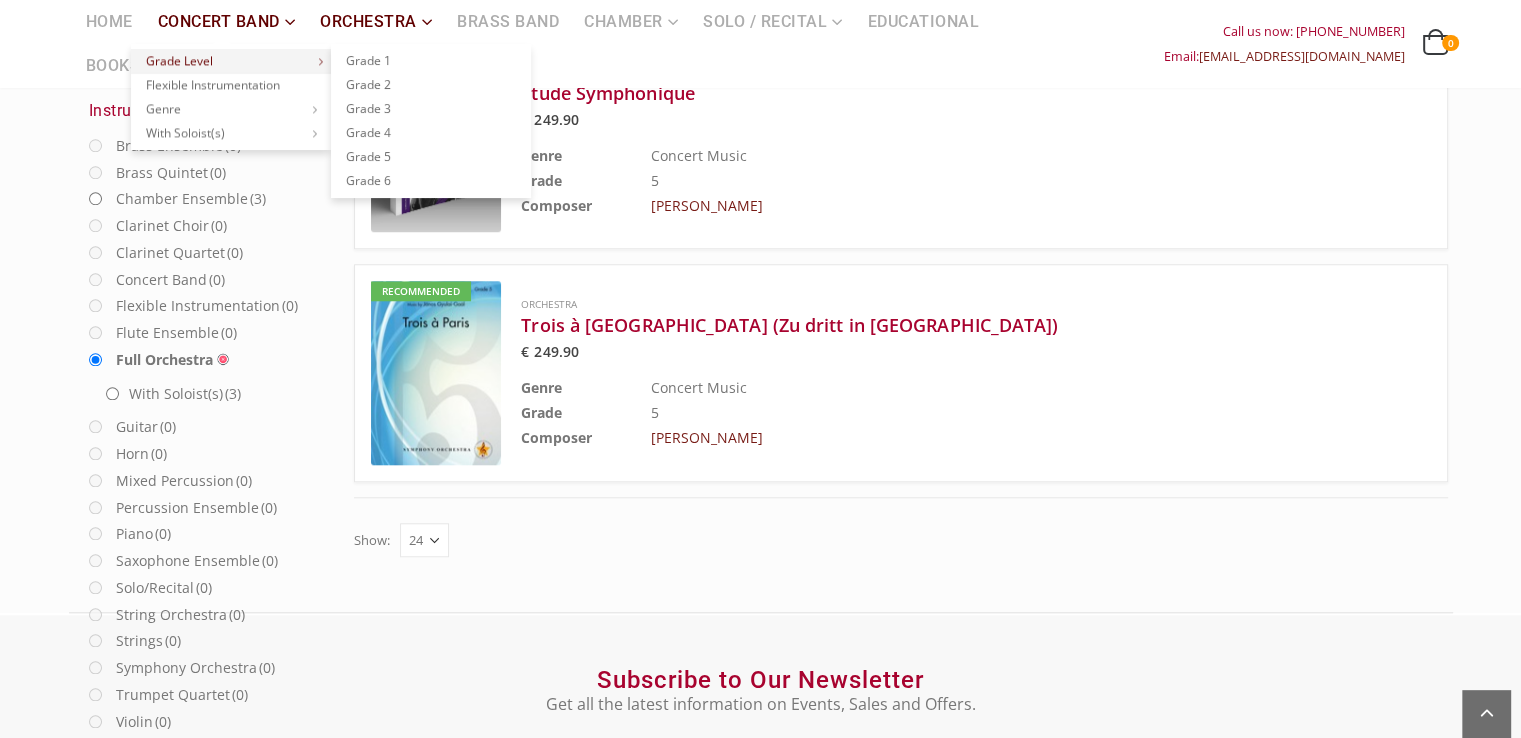 click on "Grade Level" at bounding box center (231, 61) 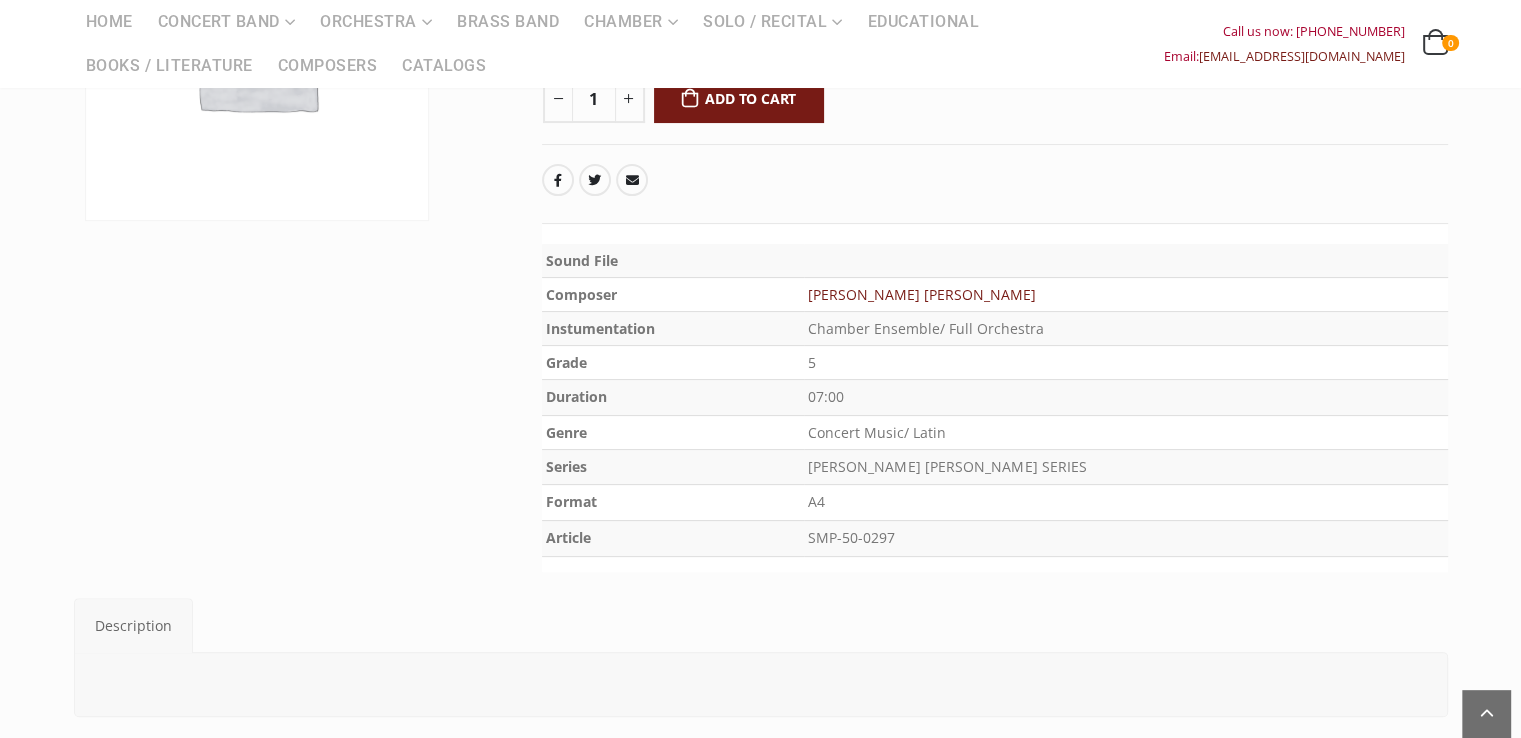 scroll, scrollTop: 0, scrollLeft: 0, axis: both 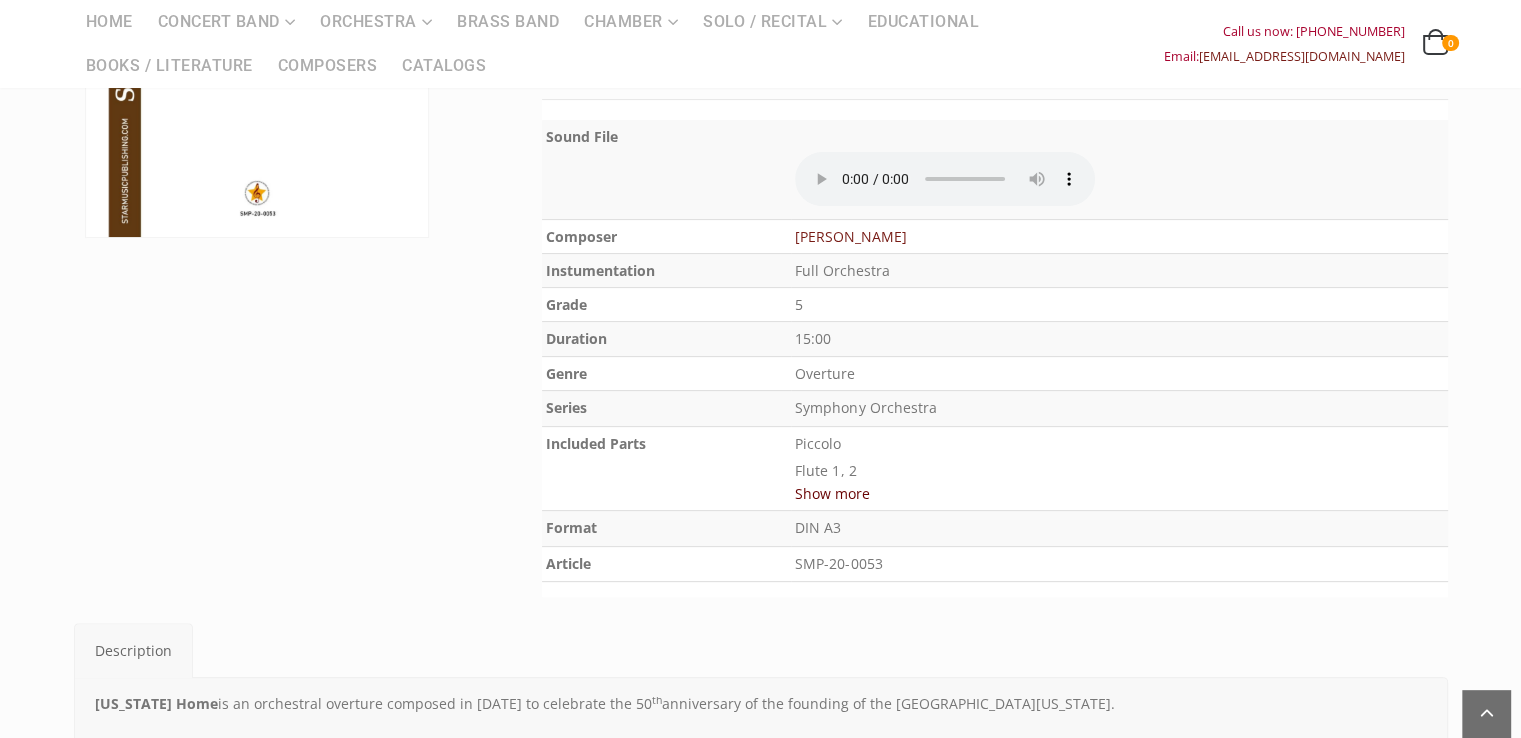 click on "Show more" at bounding box center (832, 493) 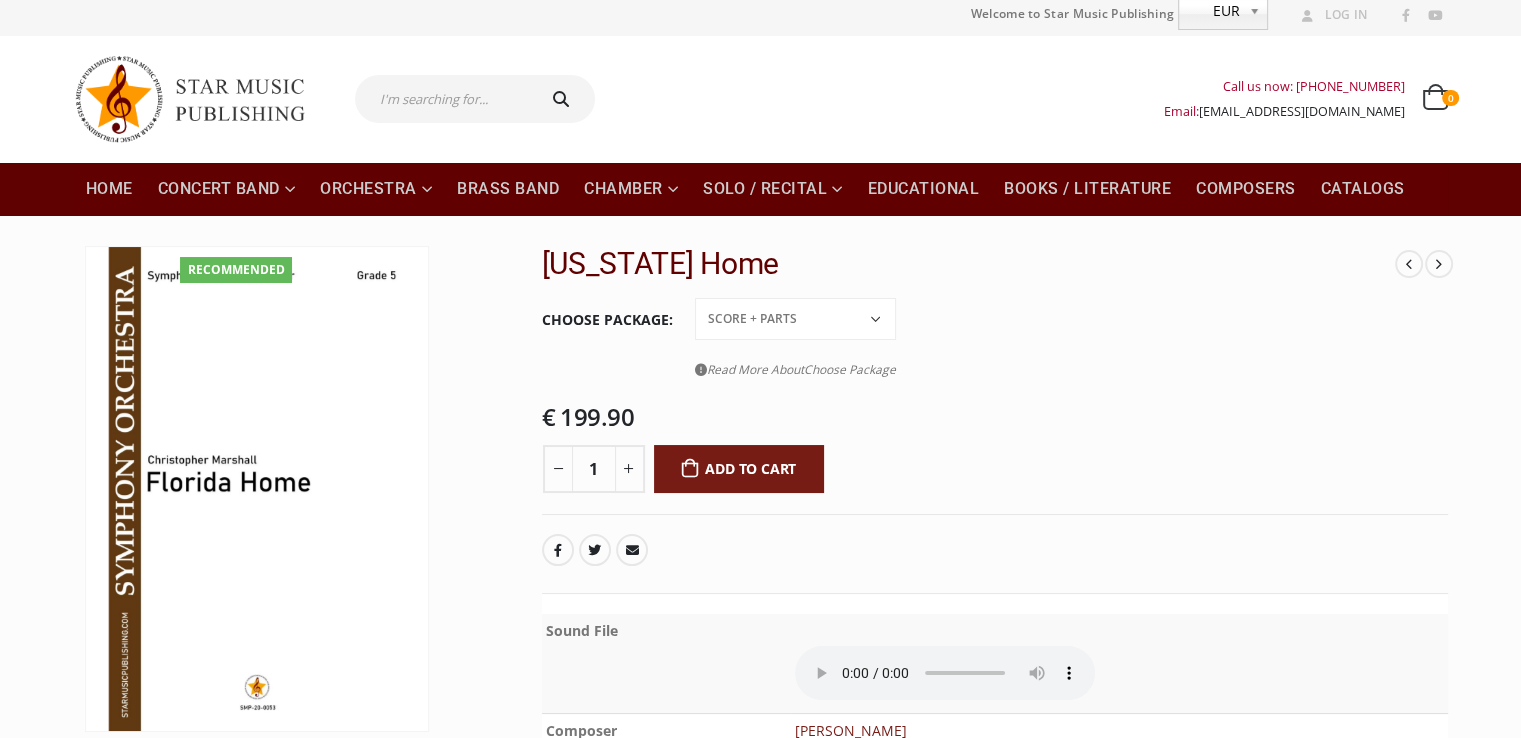 scroll, scrollTop: 0, scrollLeft: 0, axis: both 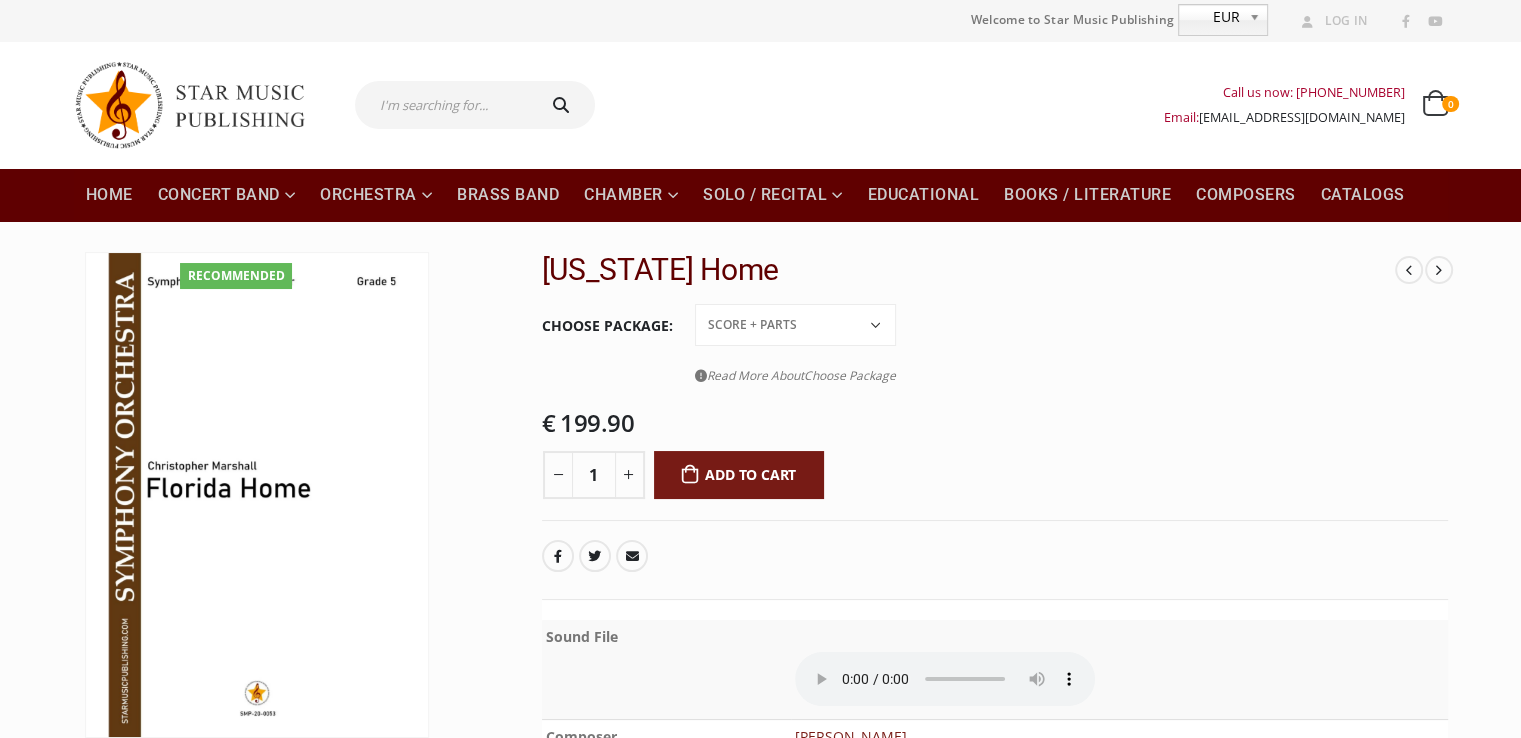click on "Conductor Score PDF File Score + Parts Score + Parts + PDF File" 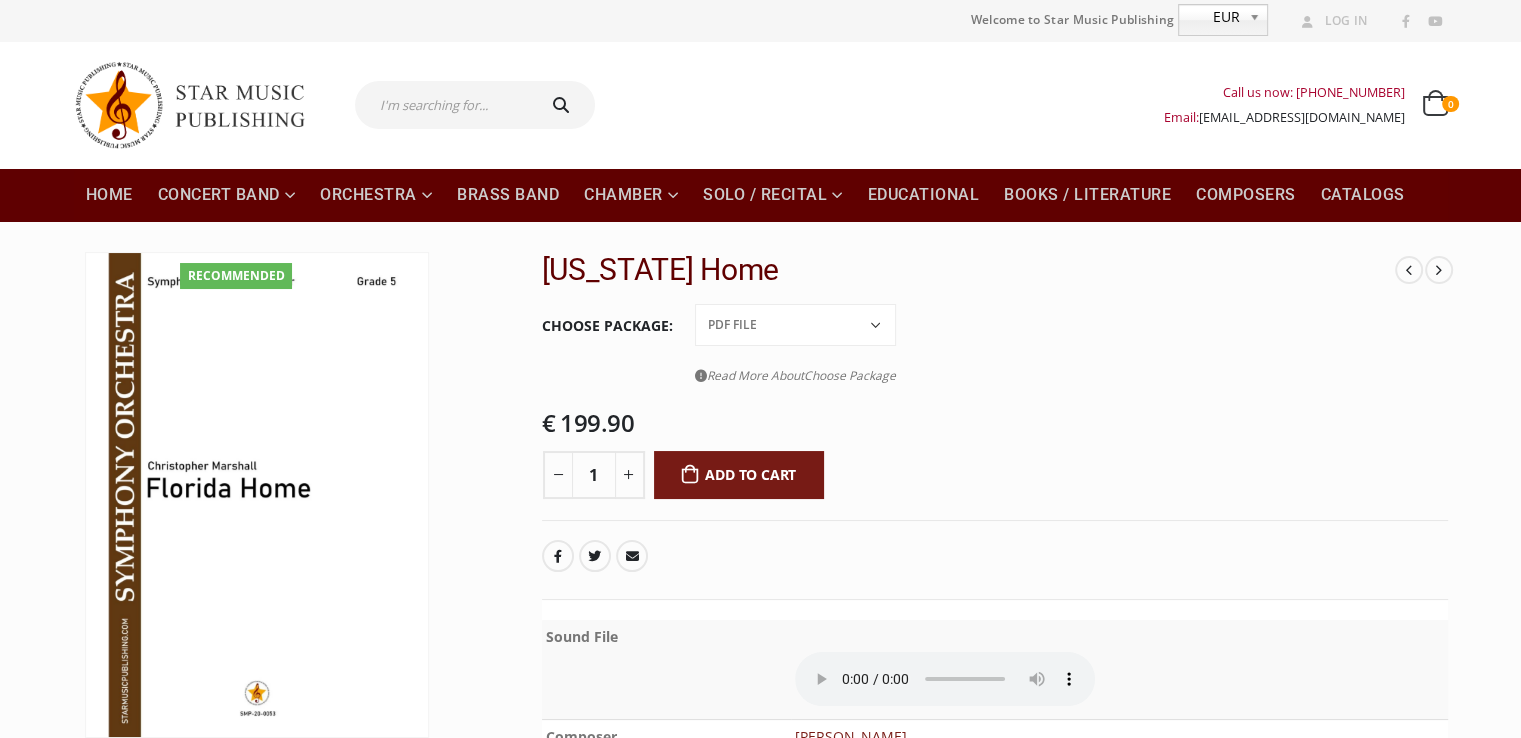 click on "Conductor Score PDF File Score + Parts Score + Parts + PDF File" 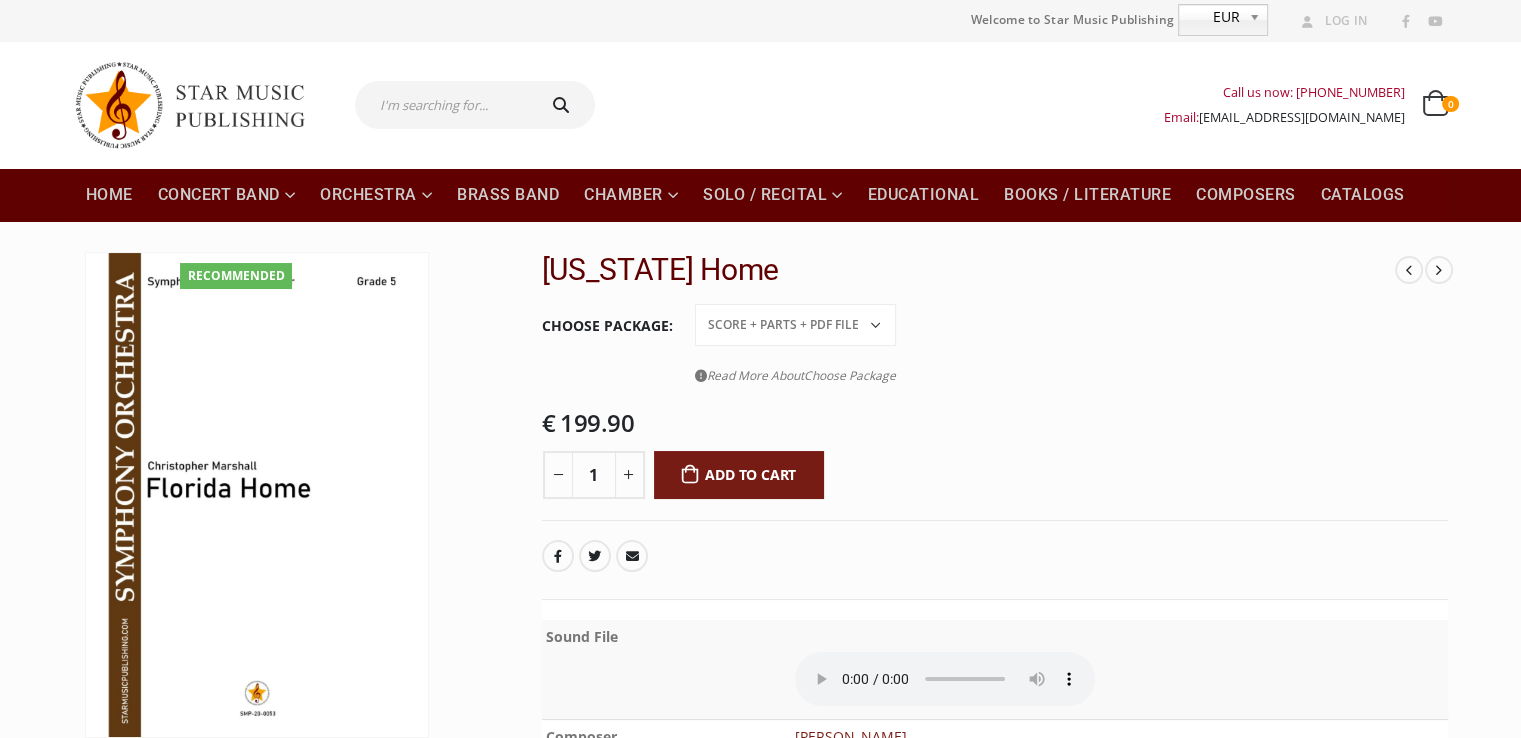 click on "Conductor Score PDF File Score + Parts Score + Parts + PDF File" 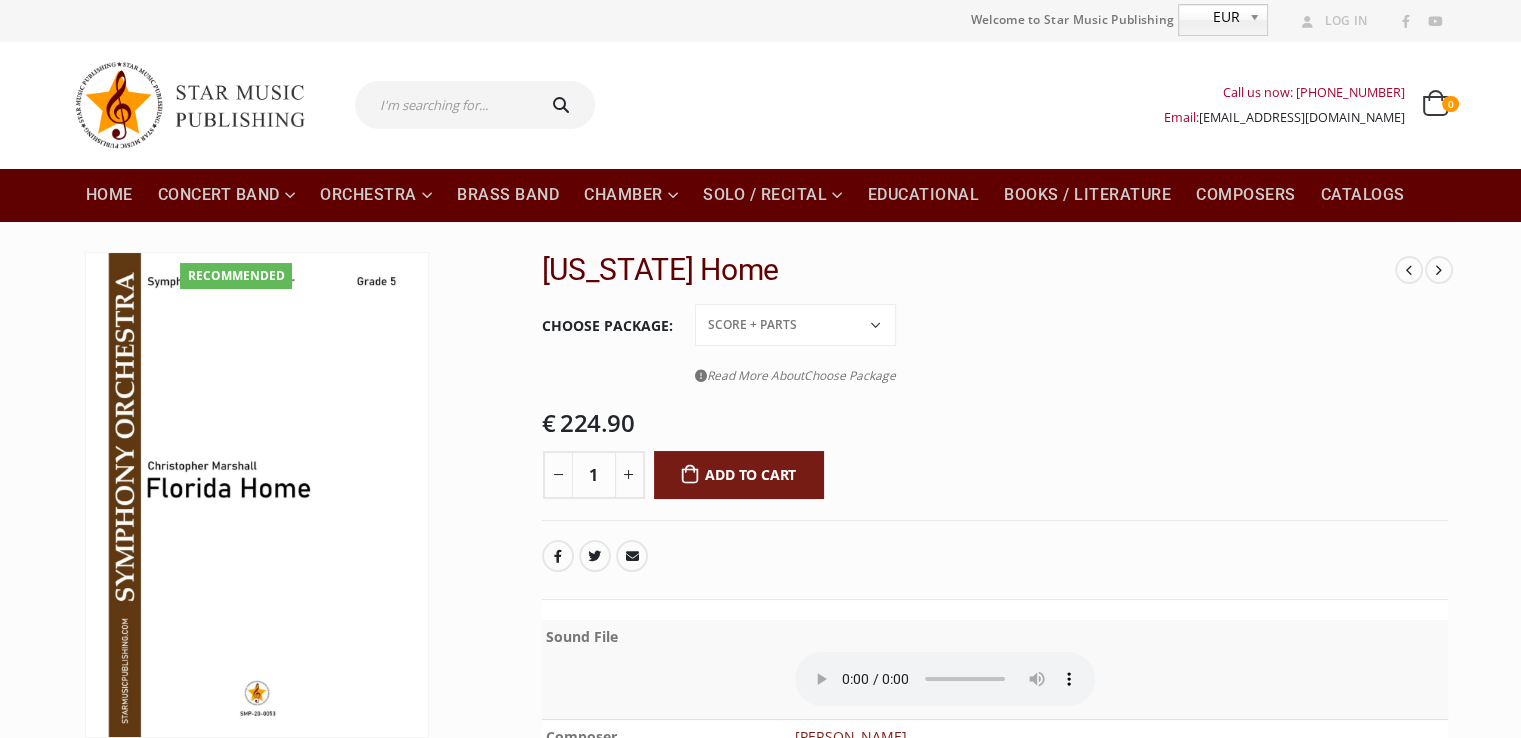 click on "€ 224.90" 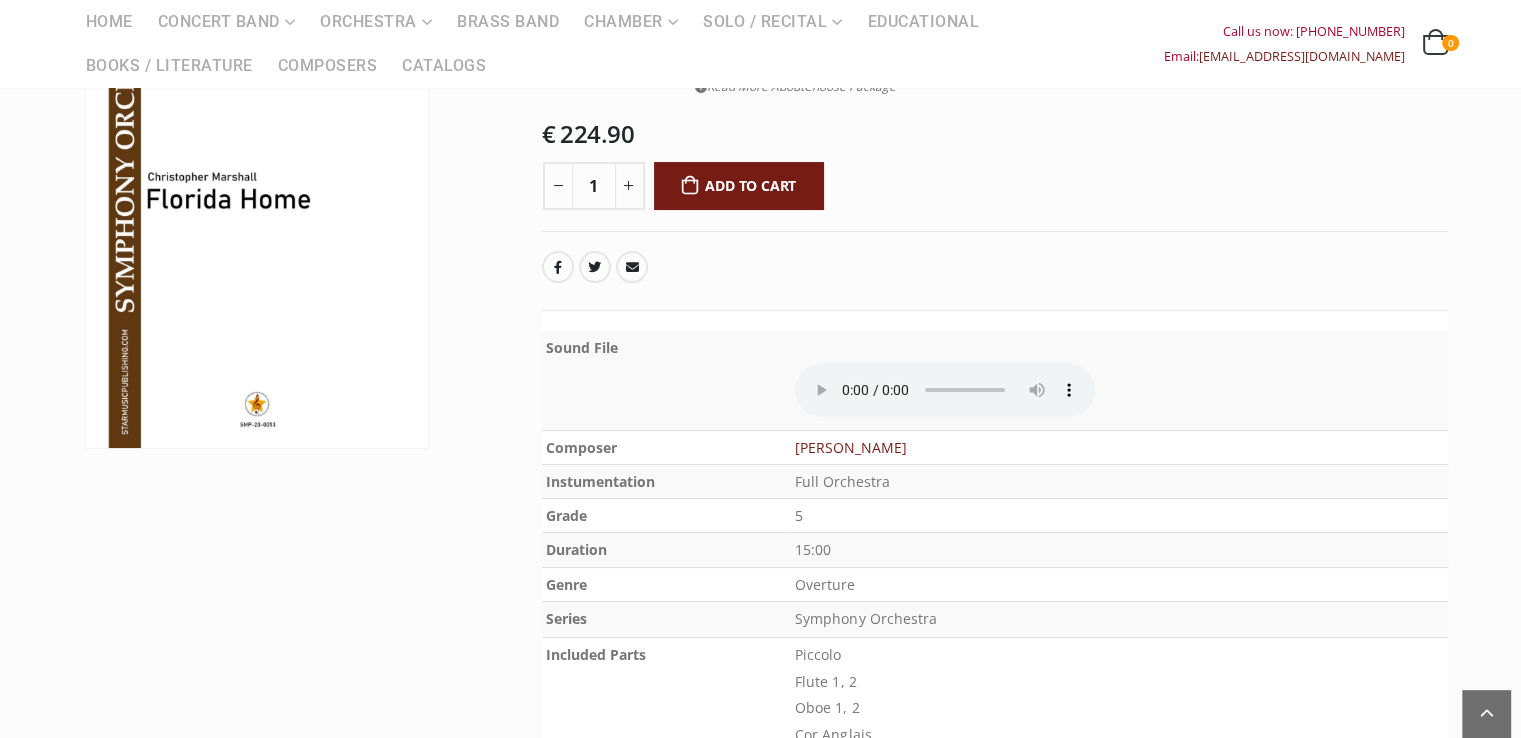 scroll, scrollTop: 300, scrollLeft: 0, axis: vertical 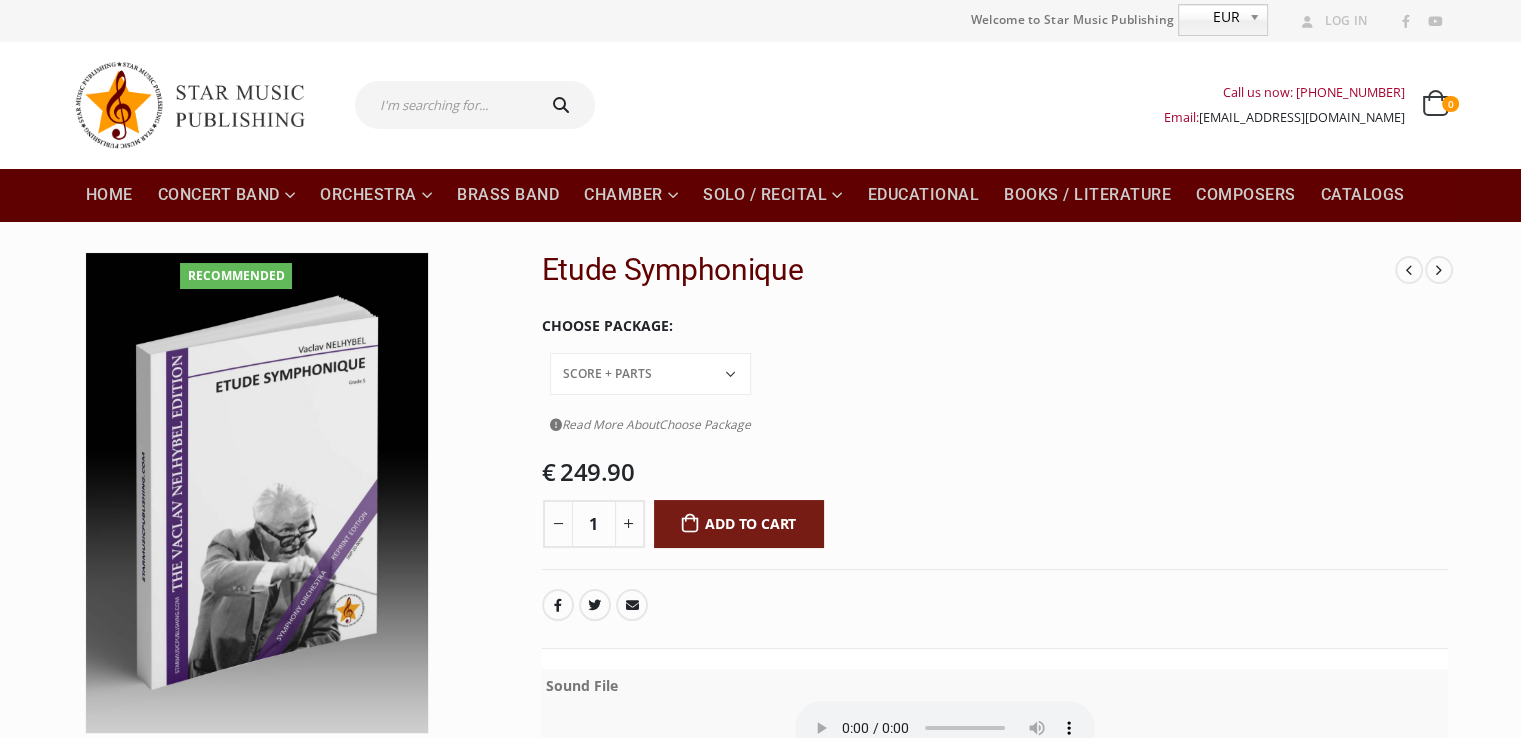 click on "Conductor Score PDF File Score + Parts Score + Parts + PDF File" 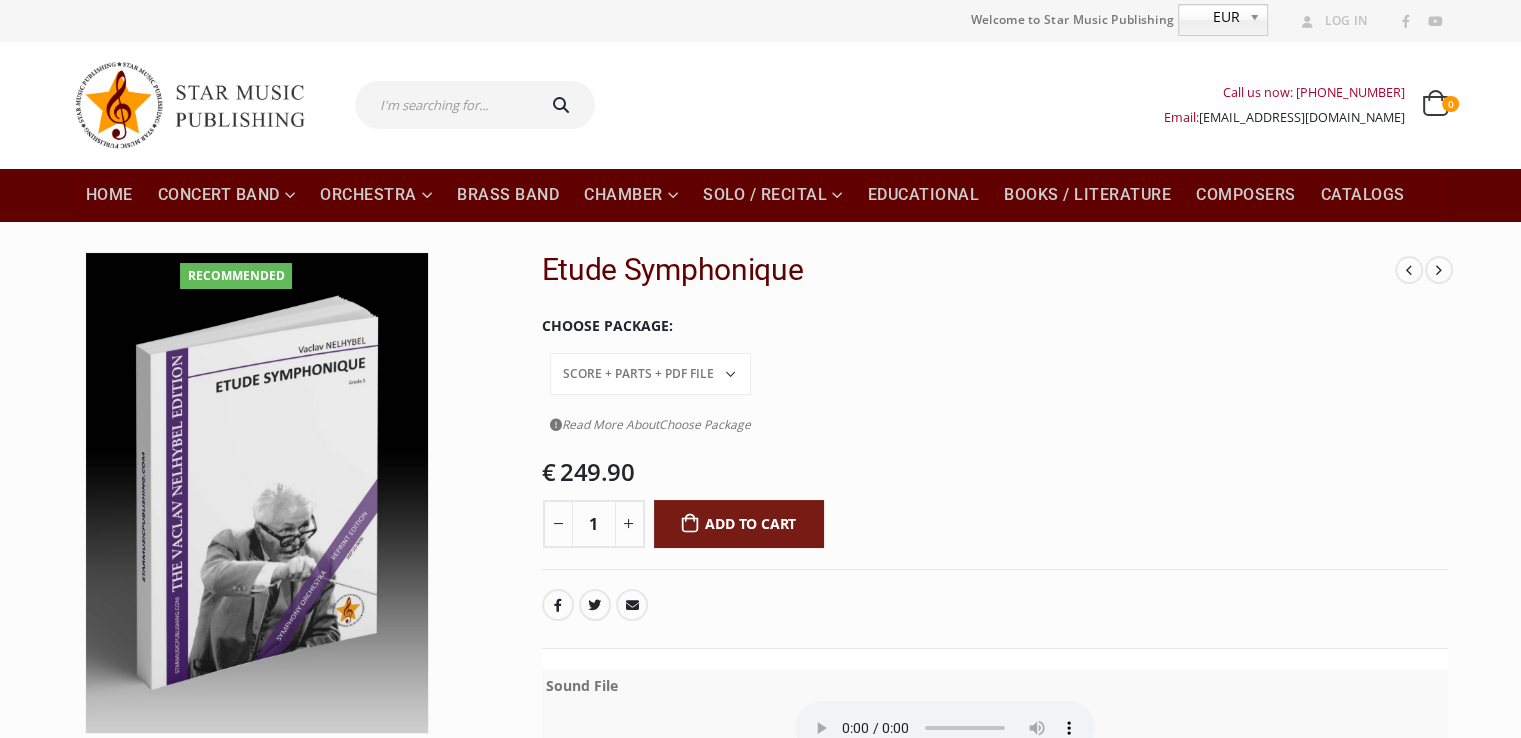 click on "Conductor Score PDF File Score + Parts Score + Parts + PDF File" 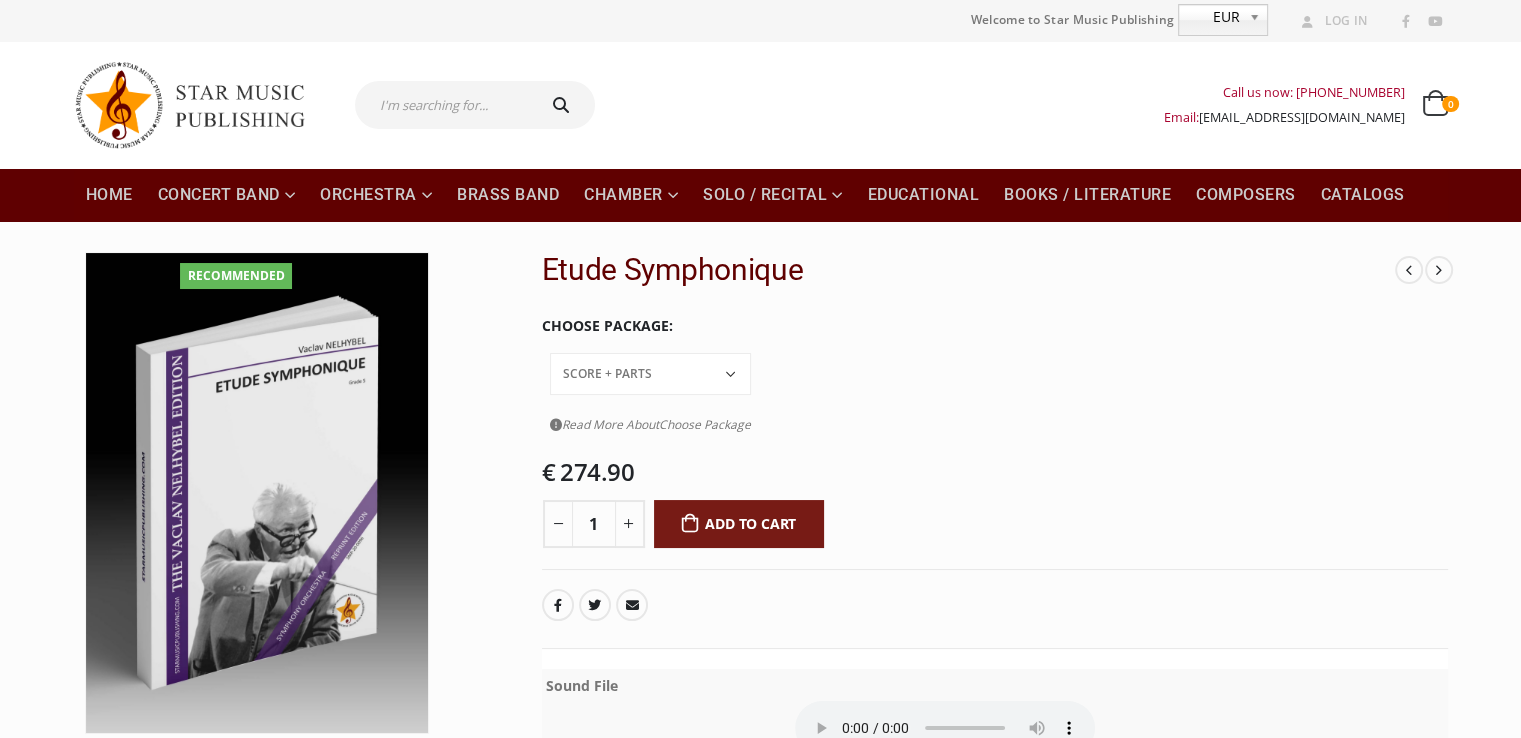 click on "Conductor Score PDF File Score + Parts Score + Parts + PDF File" 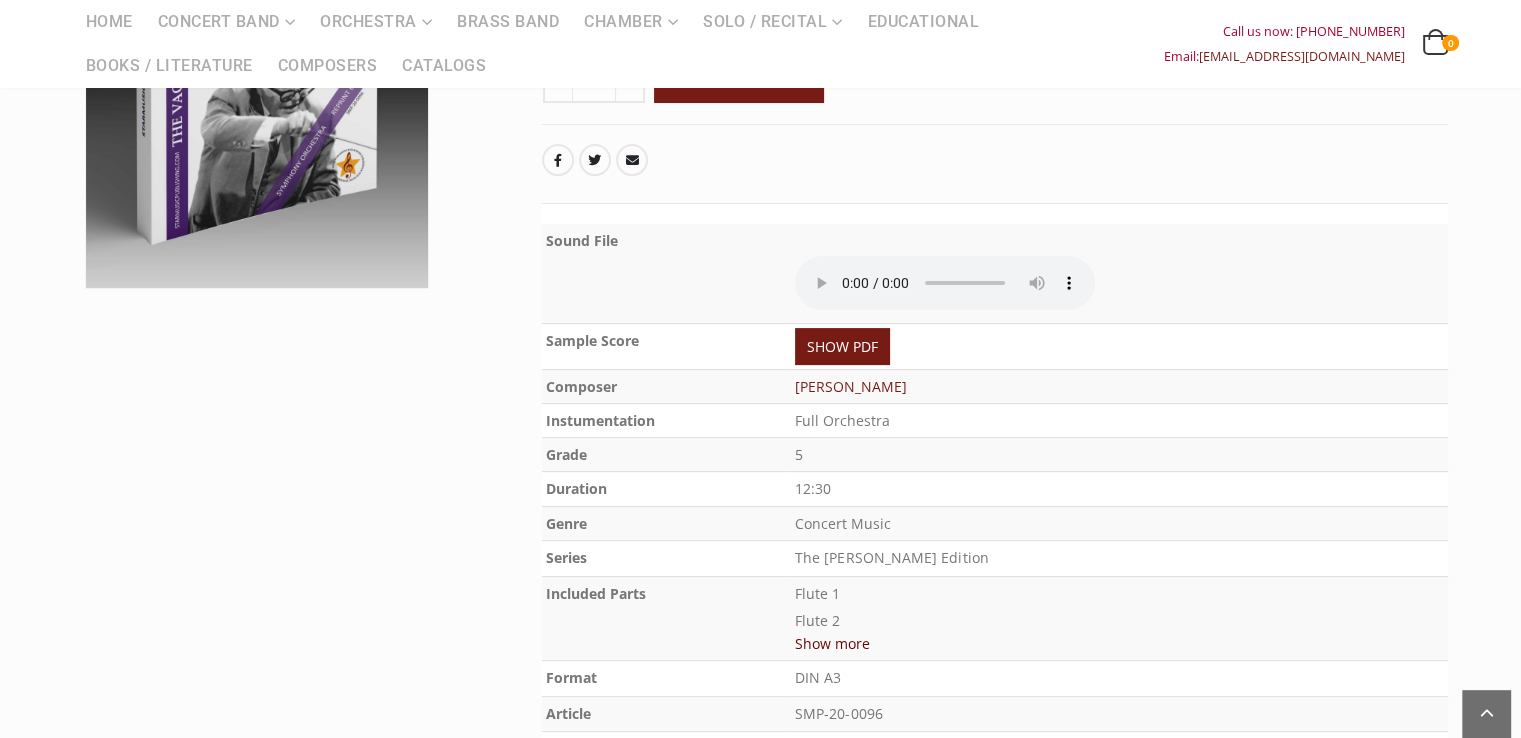 scroll, scrollTop: 400, scrollLeft: 0, axis: vertical 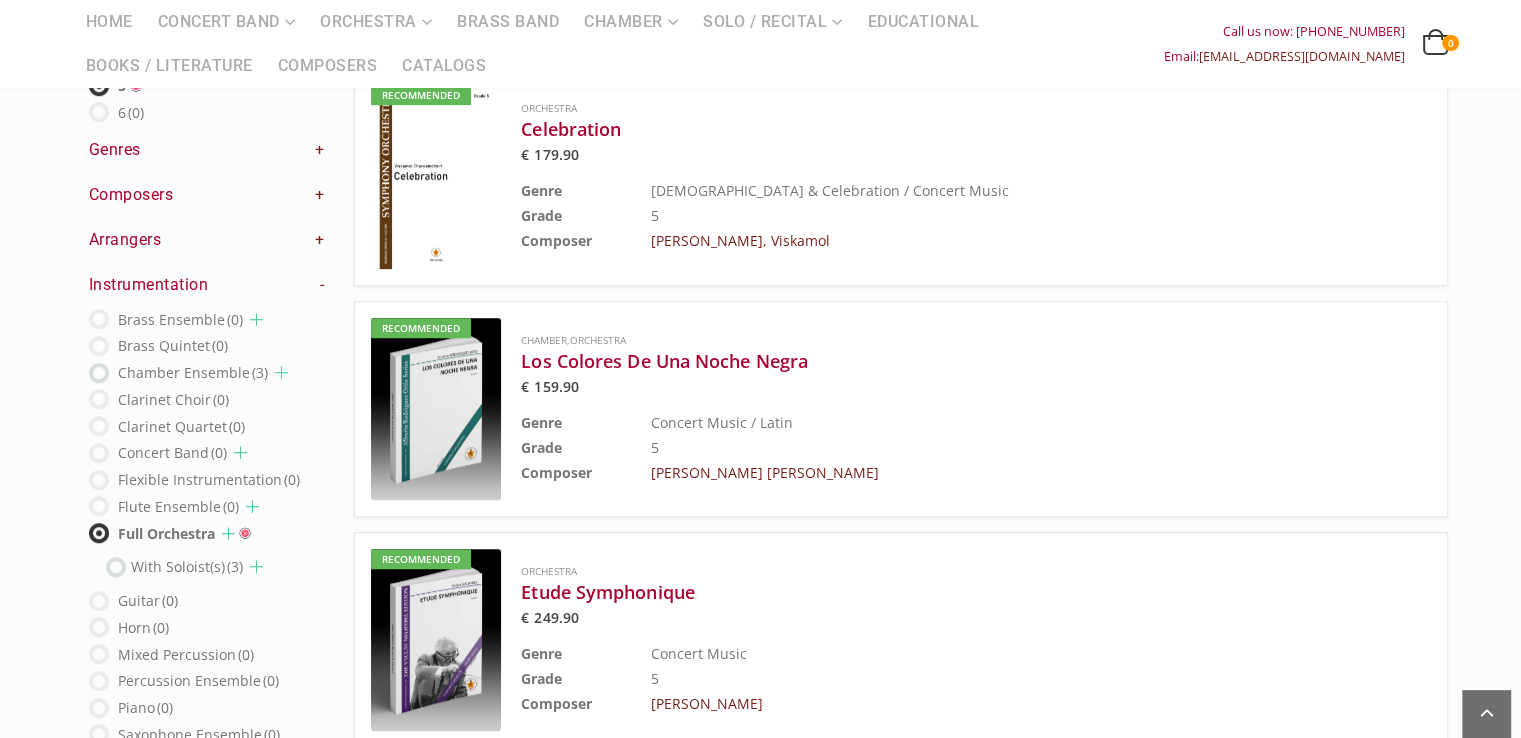 click on "Composers                                                                     +" at bounding box center [207, 195] 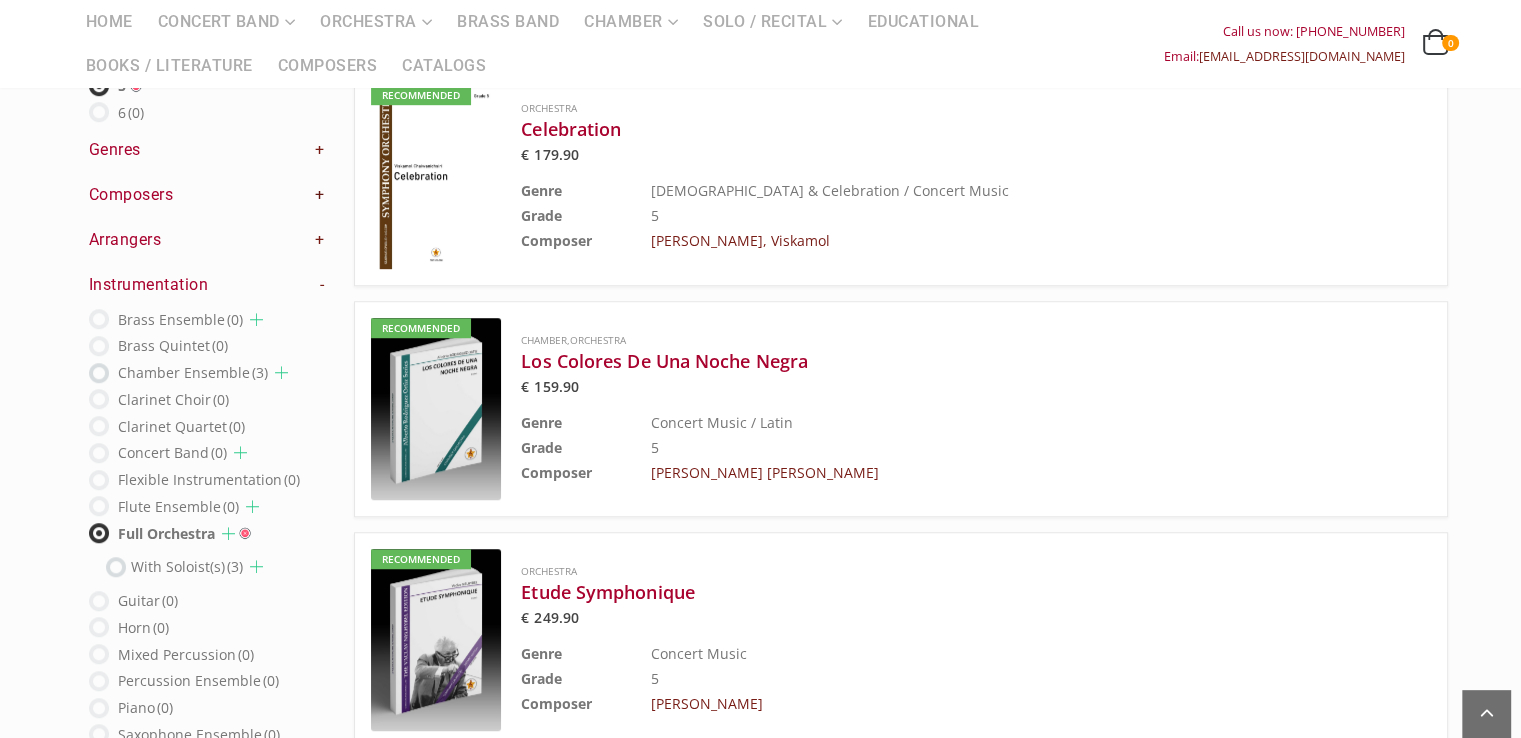 click on "+" at bounding box center [320, 195] 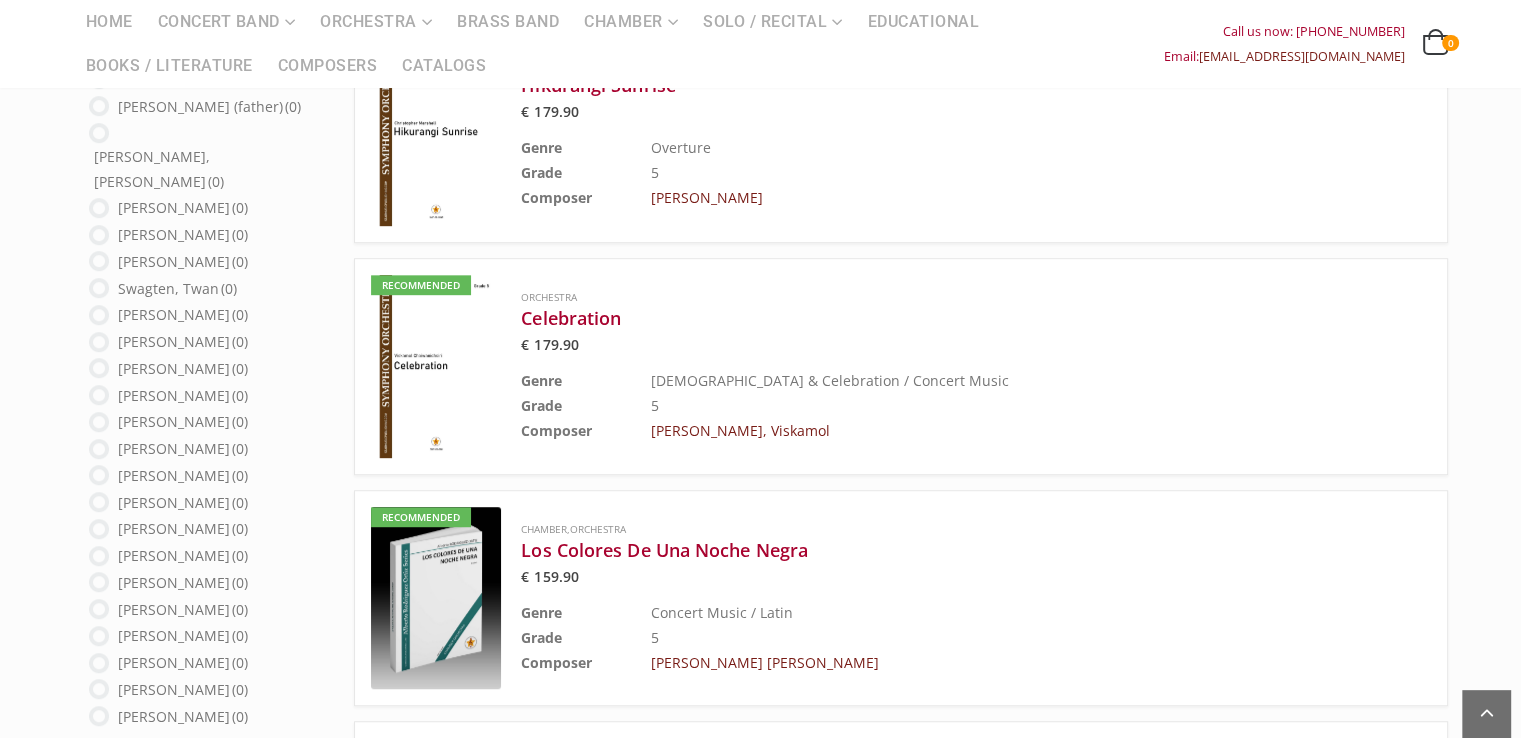 scroll, scrollTop: 1129, scrollLeft: 0, axis: vertical 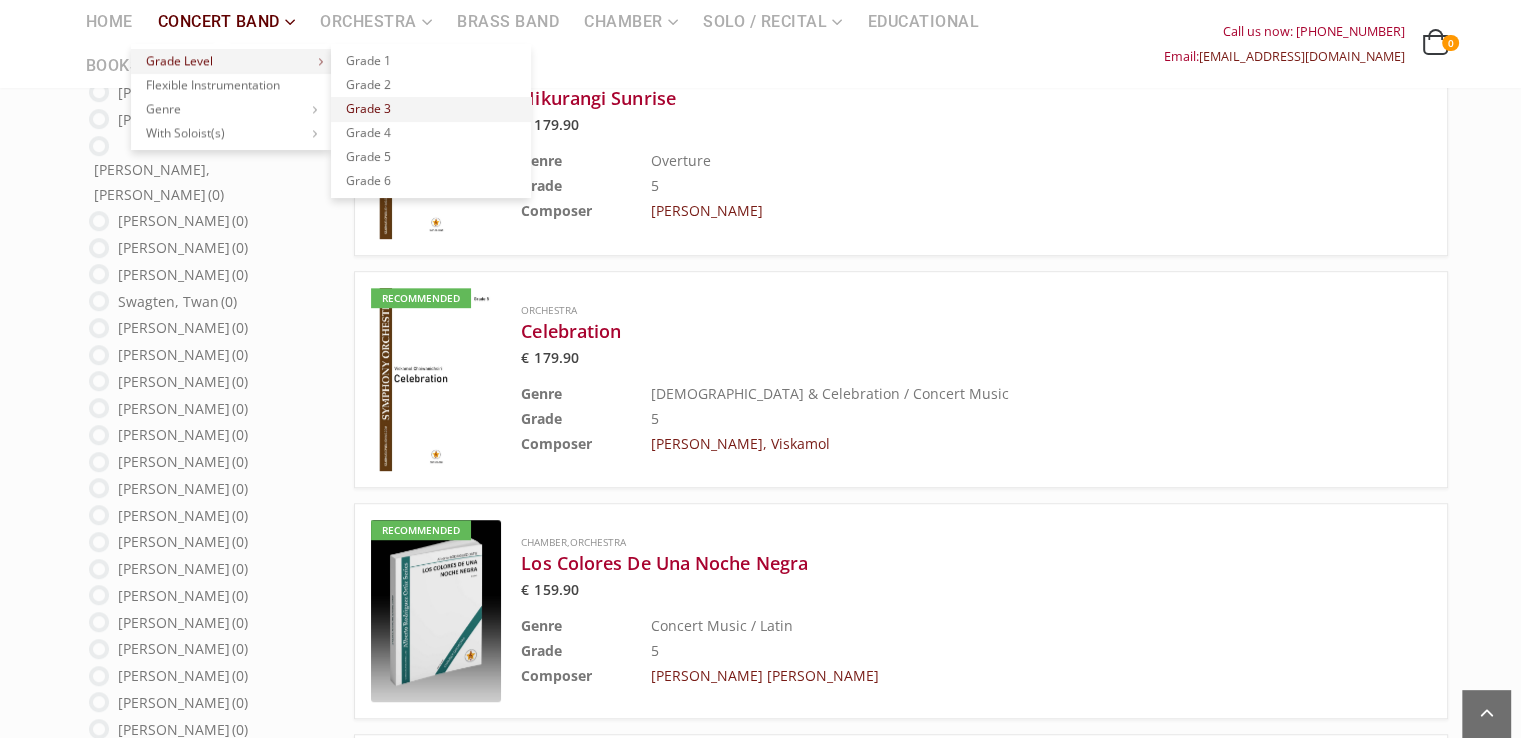 click on "Grade 3" at bounding box center (431, 109) 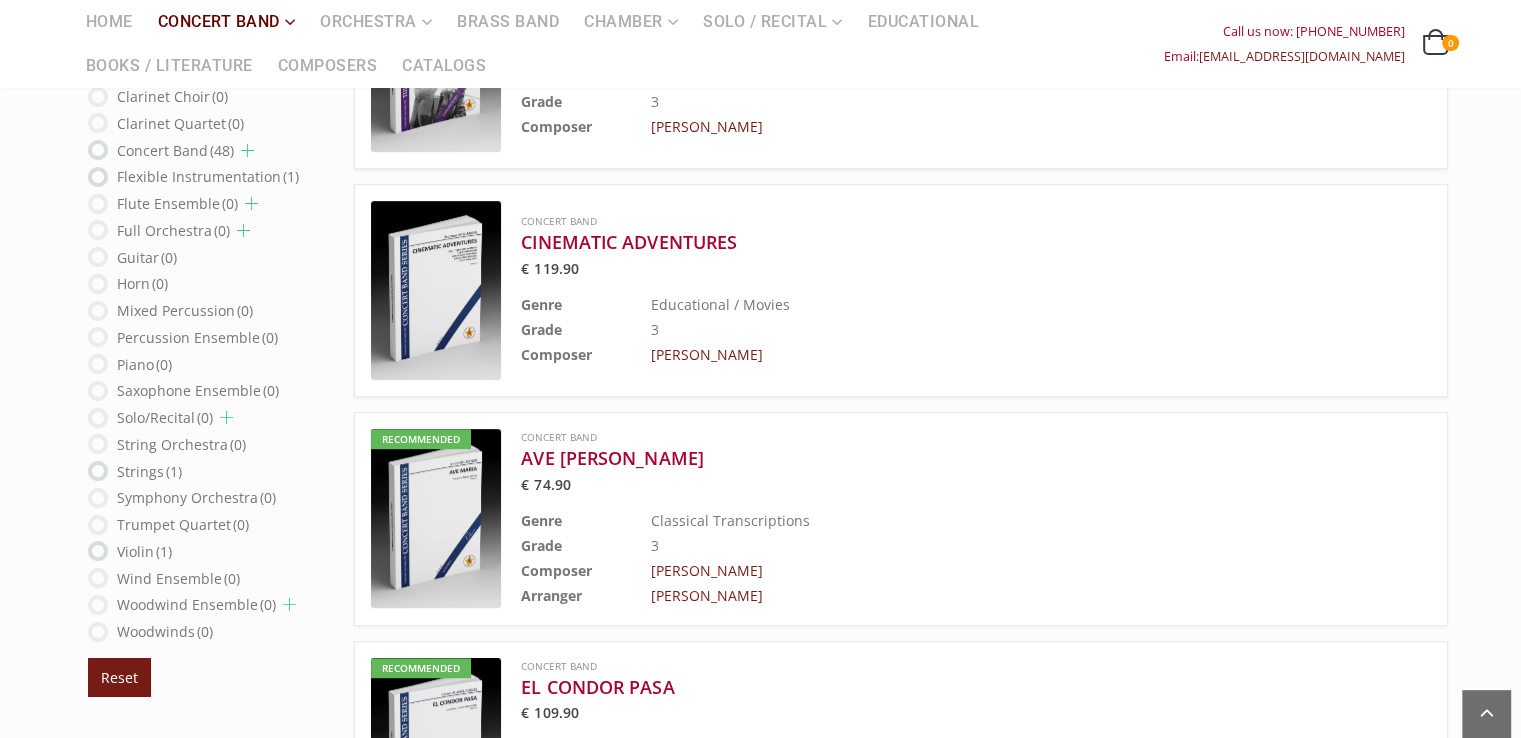 scroll, scrollTop: 1000, scrollLeft: 0, axis: vertical 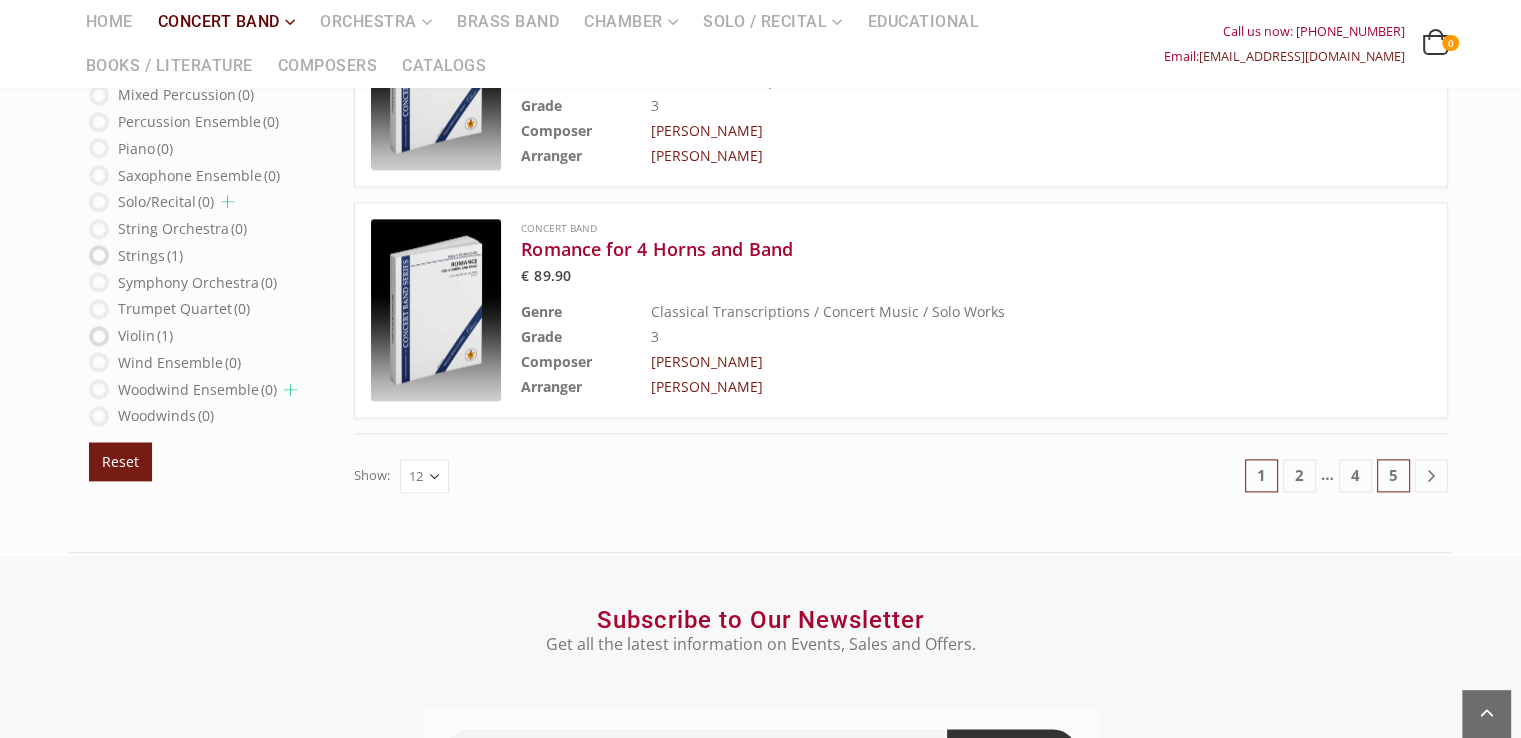 click on "5" at bounding box center (1393, 475) 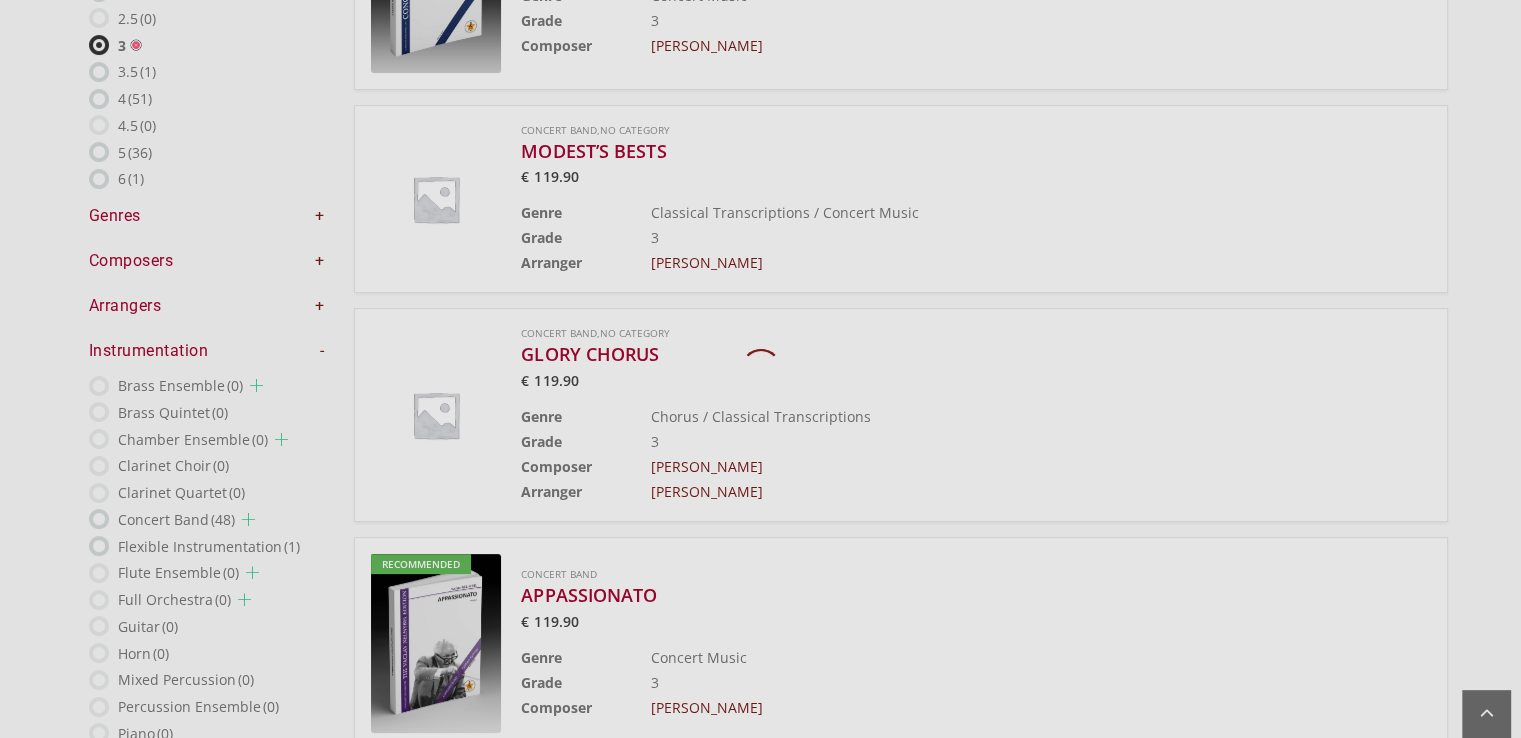 scroll, scrollTop: 116, scrollLeft: 0, axis: vertical 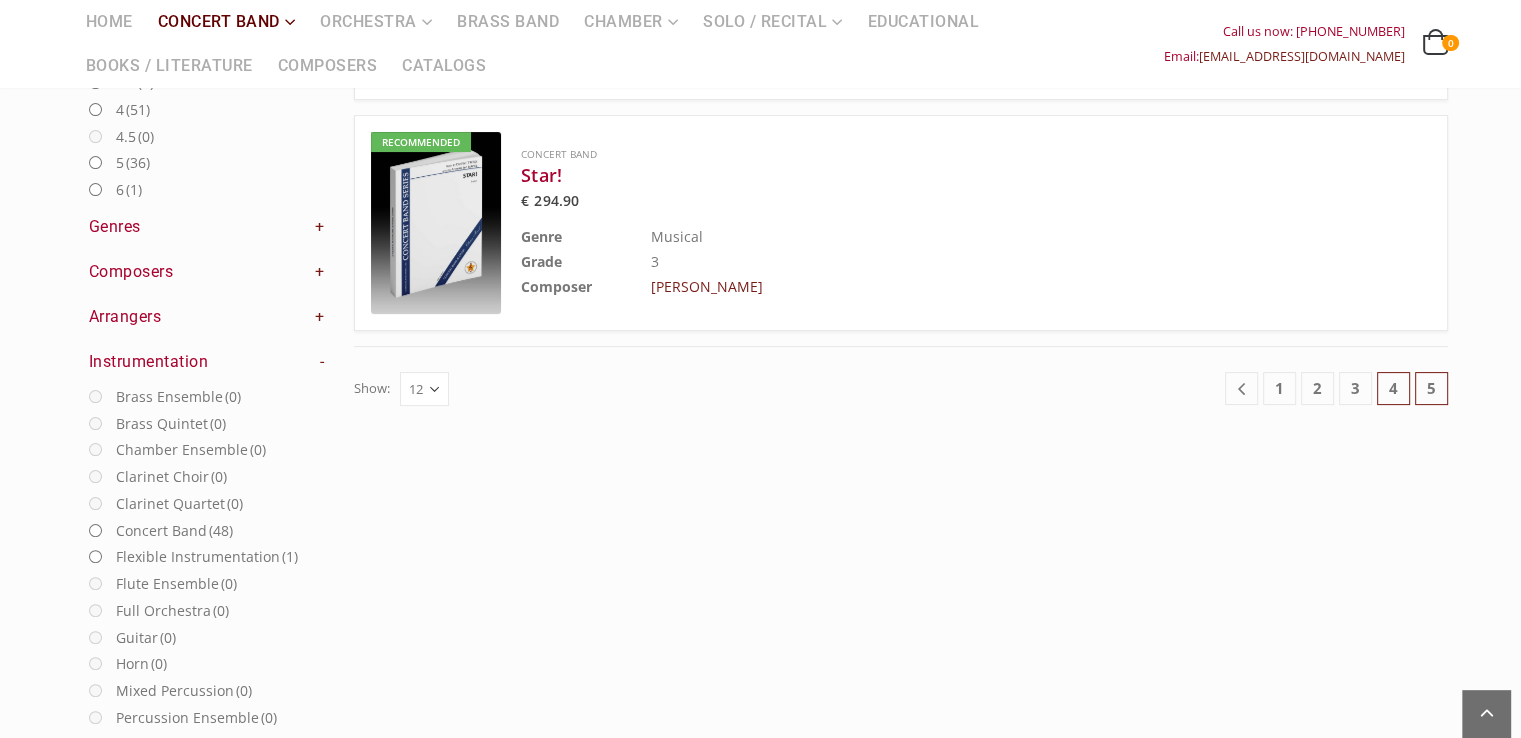 click on "4" at bounding box center (1393, 388) 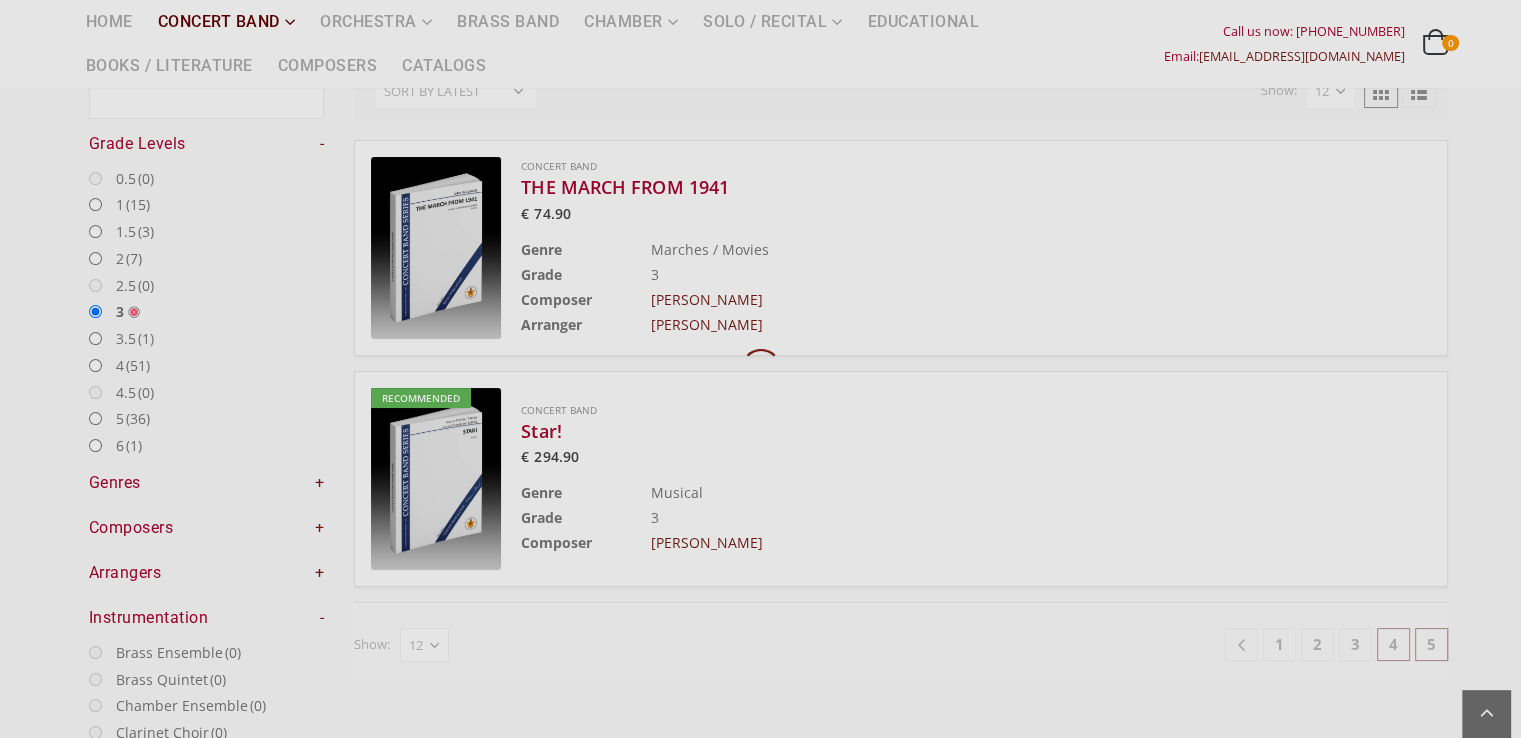 scroll, scrollTop: 116, scrollLeft: 0, axis: vertical 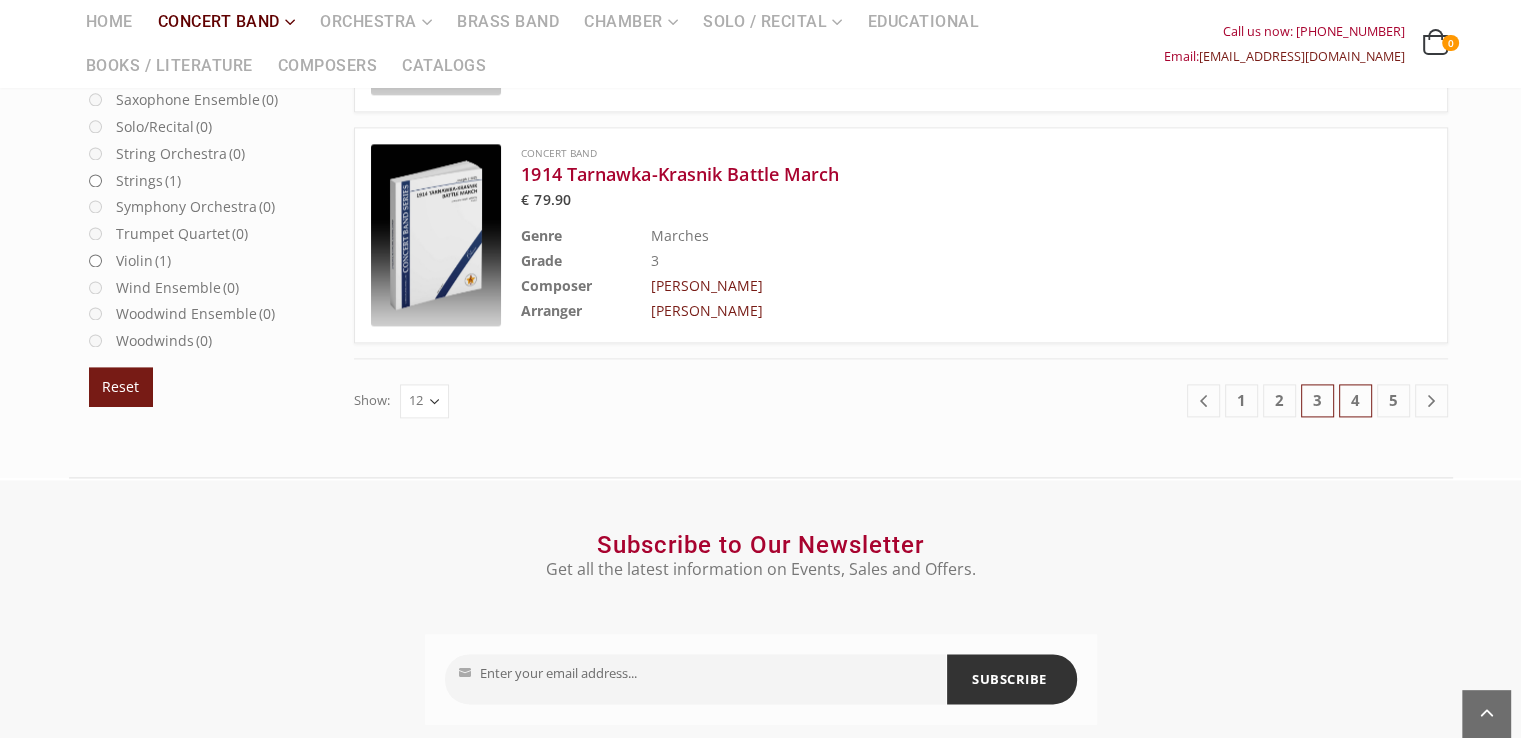 click on "3" at bounding box center (1317, 400) 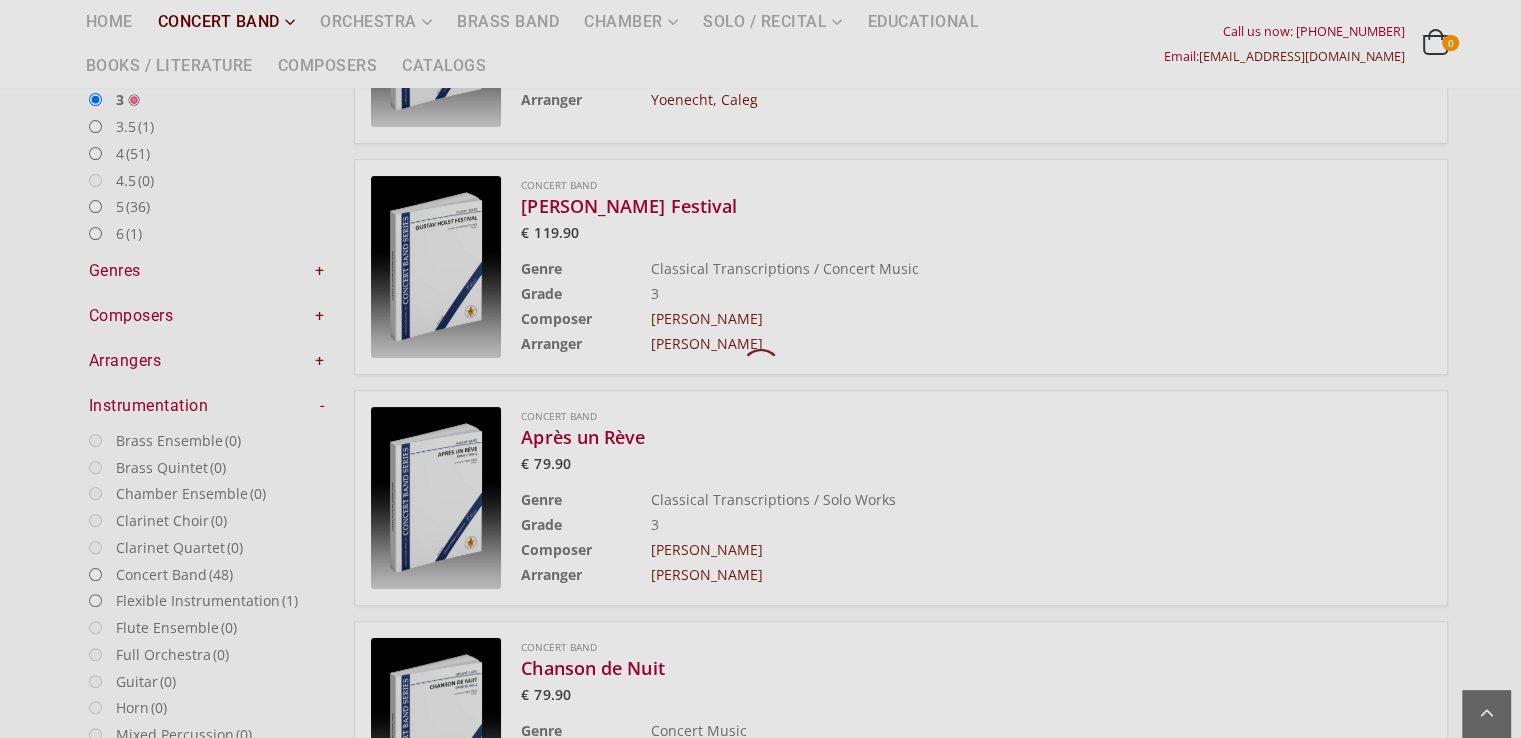 scroll, scrollTop: 416, scrollLeft: 0, axis: vertical 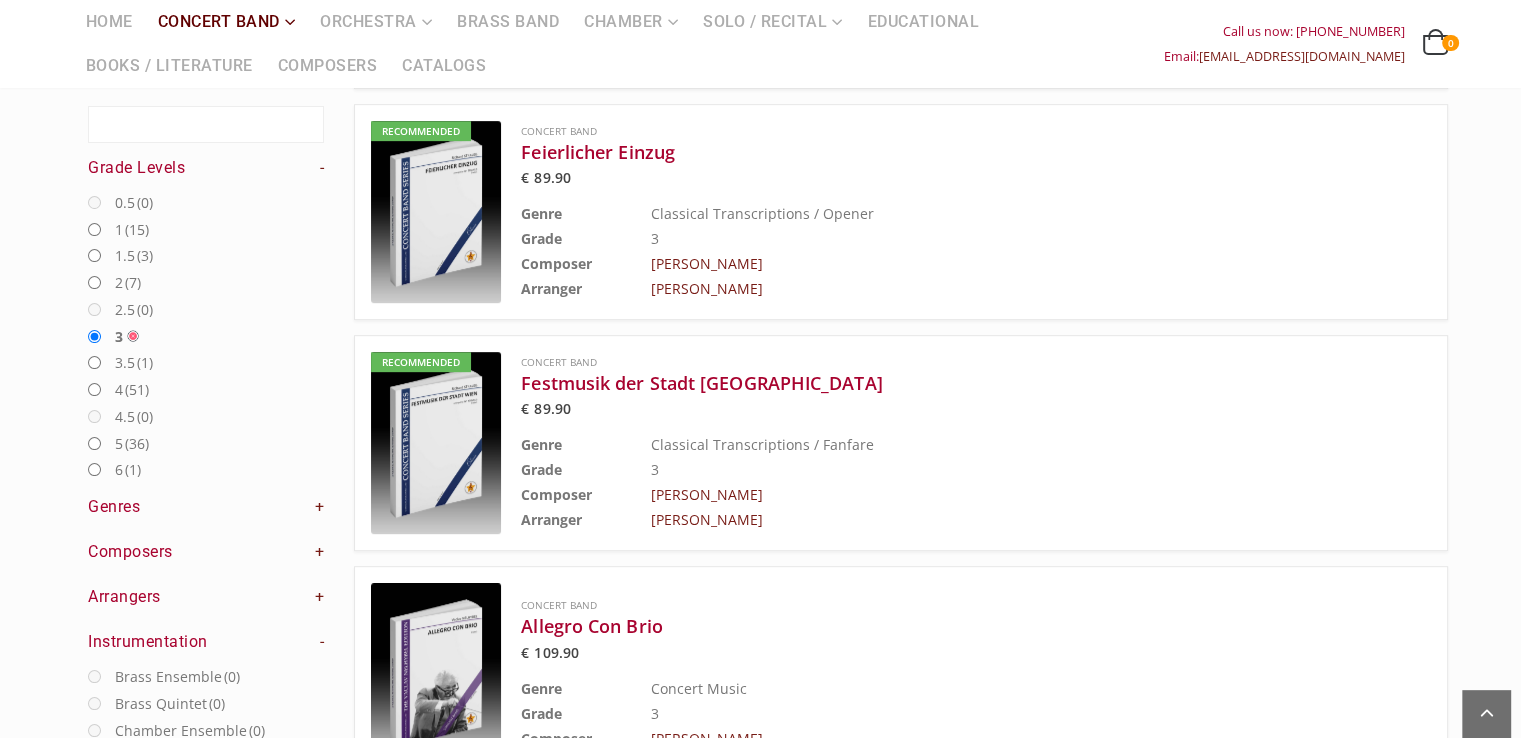 click on "5 (36)" at bounding box center (94, 443) 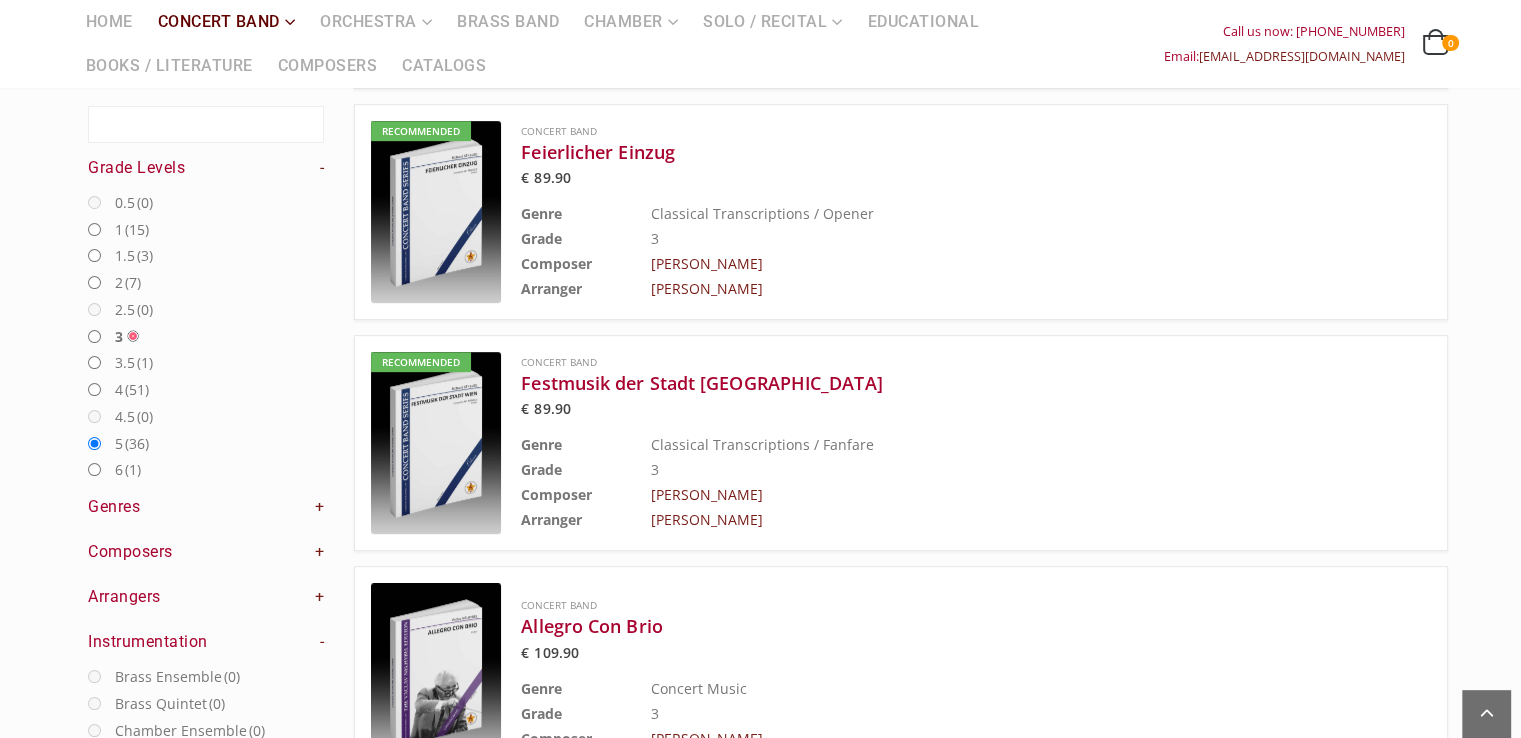 click on "(36)" at bounding box center (137, 443) 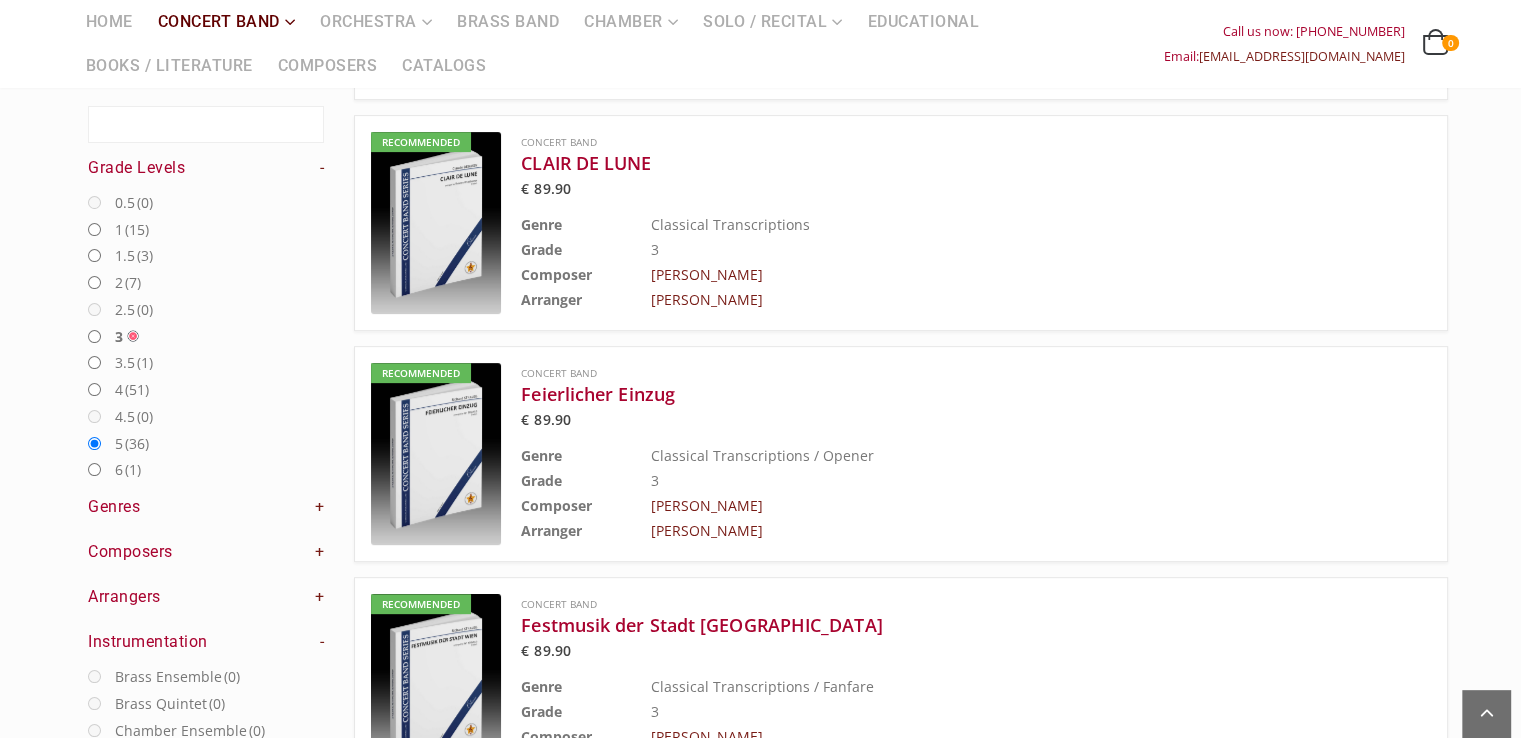 scroll, scrollTop: 586, scrollLeft: 0, axis: vertical 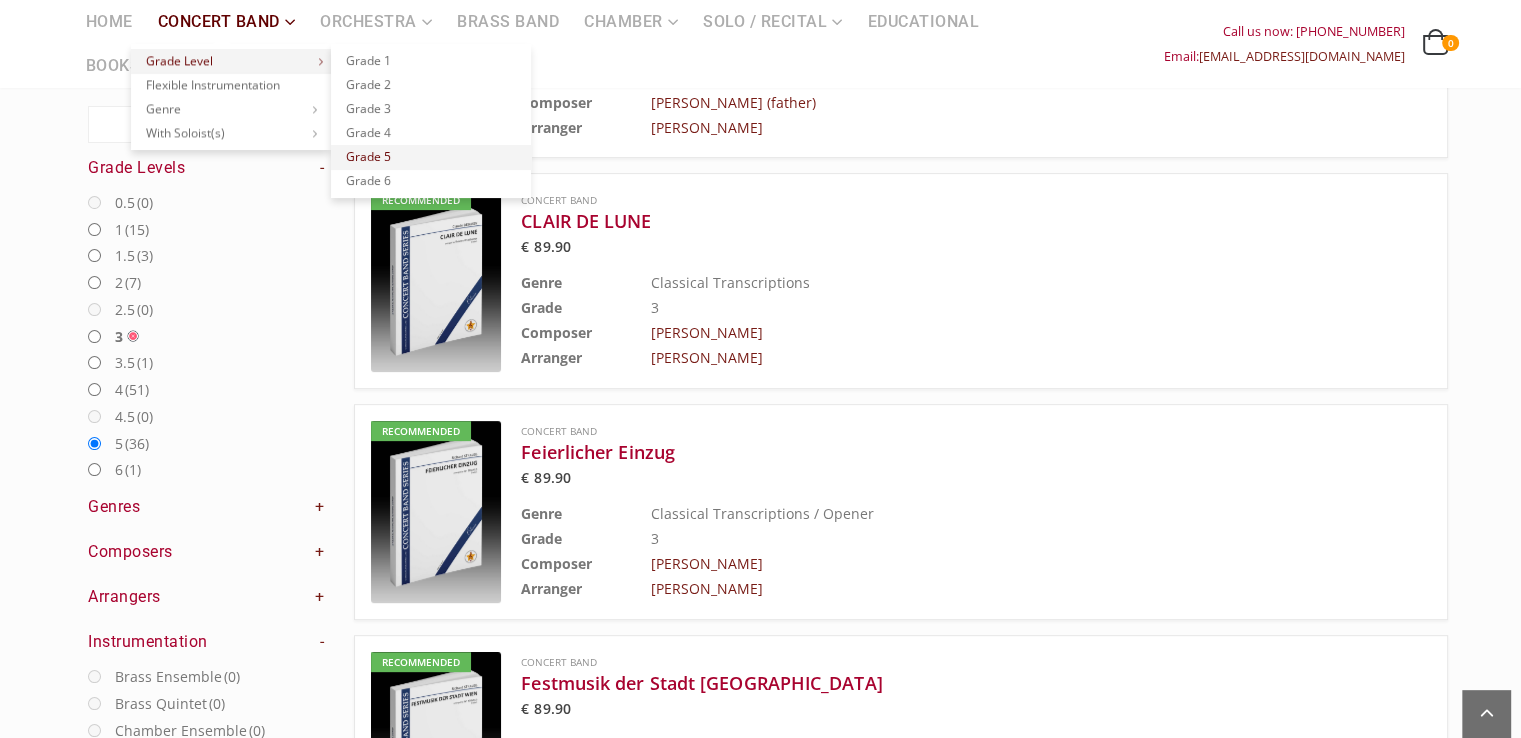 click on "Grade 5" at bounding box center [431, 157] 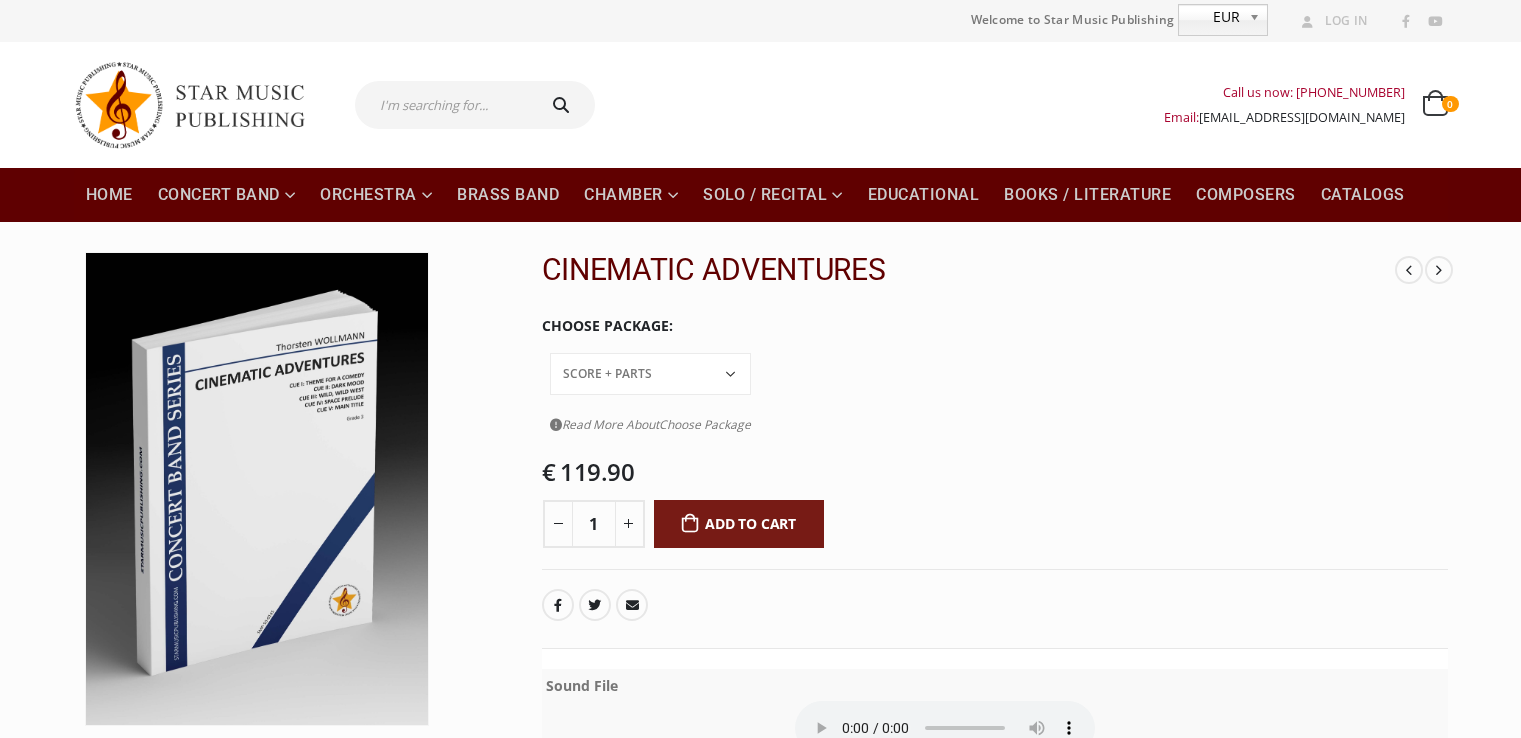 scroll, scrollTop: 0, scrollLeft: 0, axis: both 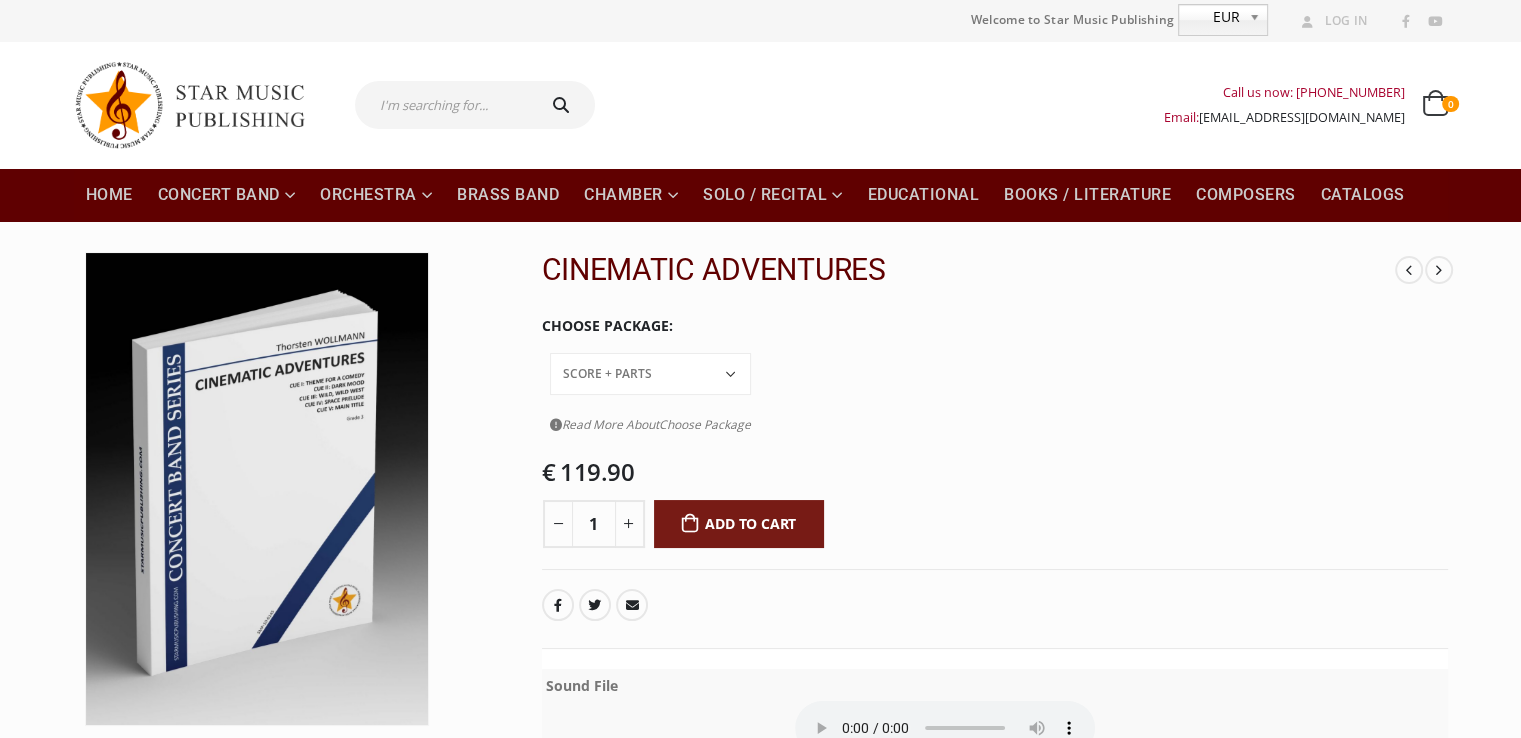 click on "Conductor Score PDF File Score + Parts Score + Parts + PDF File" 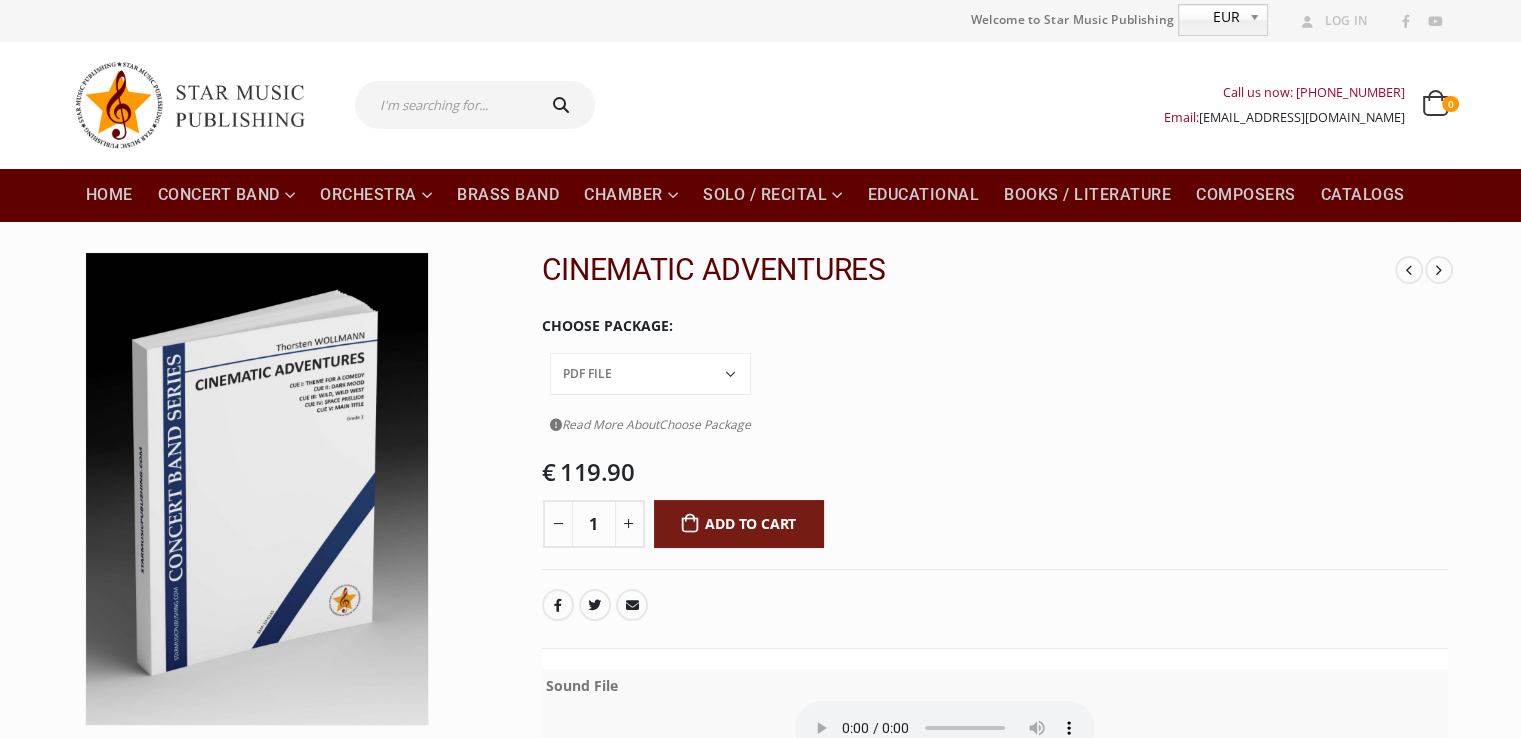 click on "Conductor Score PDF File Score + Parts Score + Parts + PDF File" 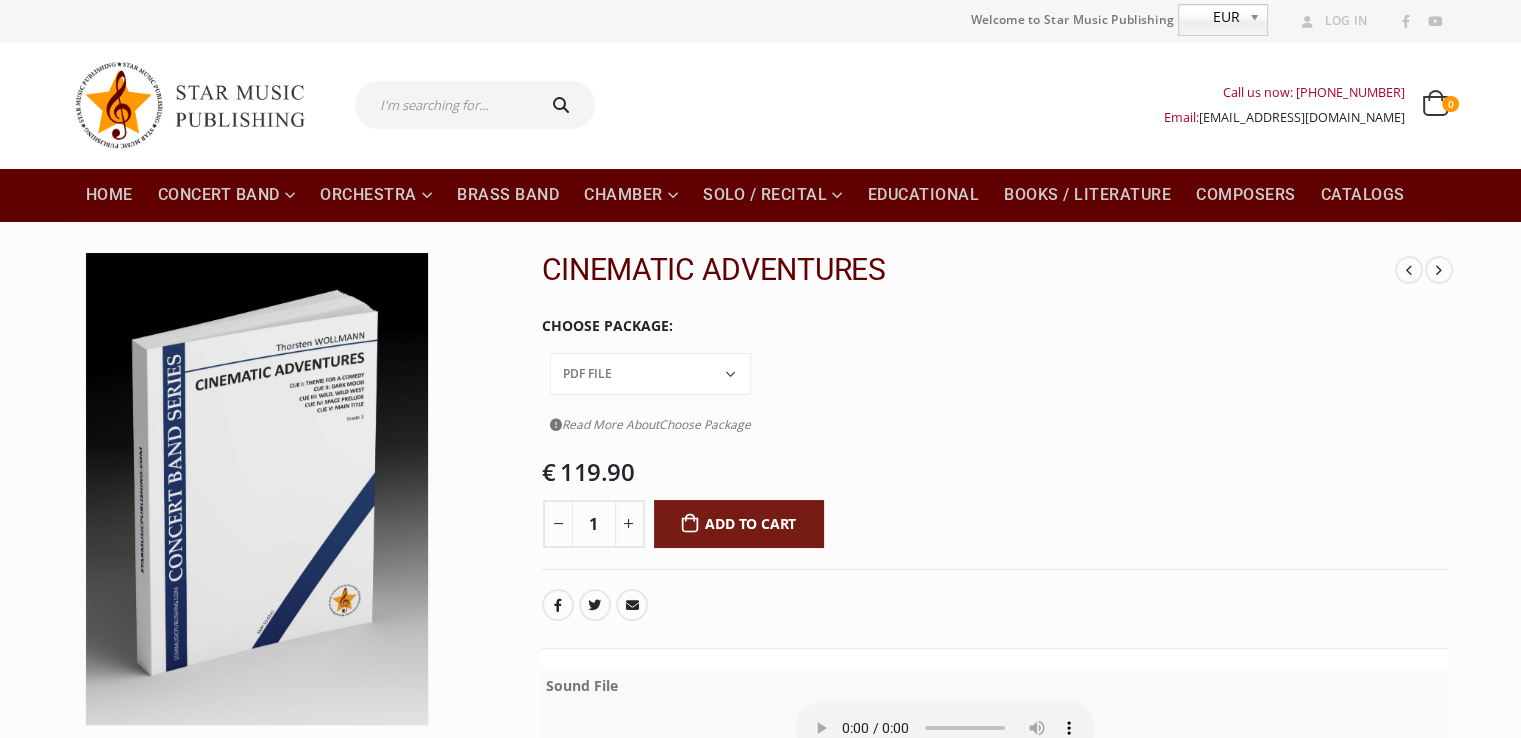 click on "Conductor Score PDF File Score + Parts Score + Parts + PDF File" 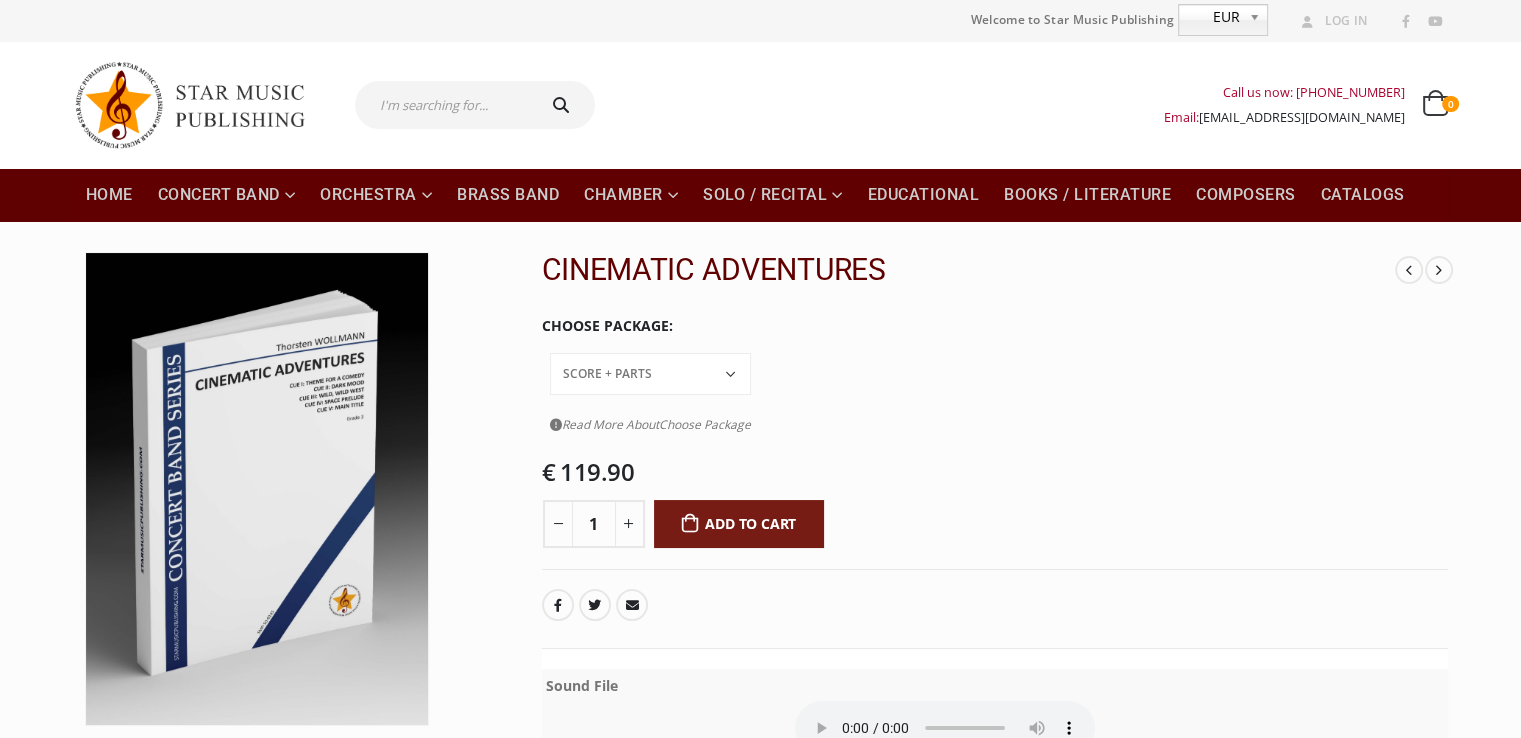 click on "Conductor Score PDF File Score + Parts Score + Parts + PDF File" 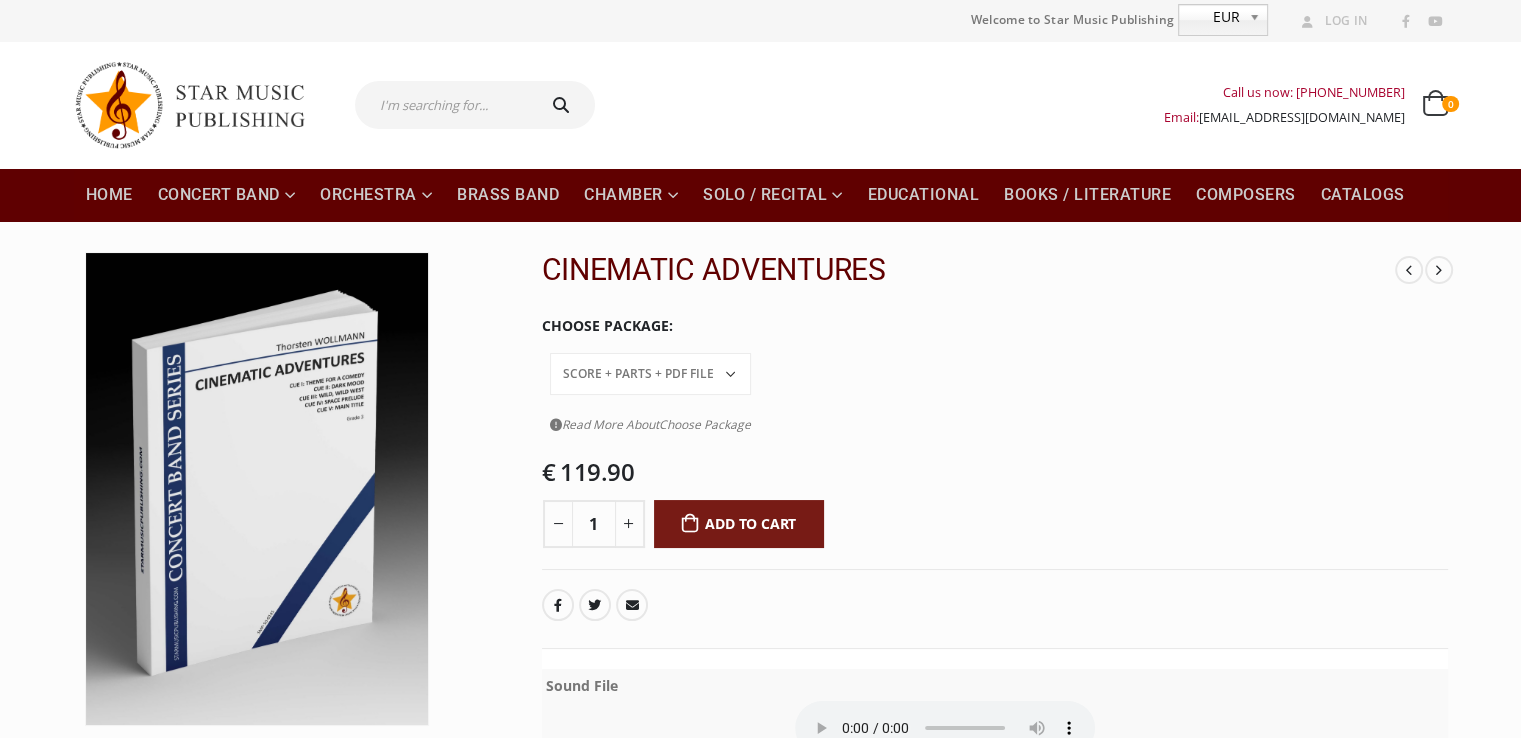click on "Conductor Score PDF File Score + Parts Score + Parts + PDF File" 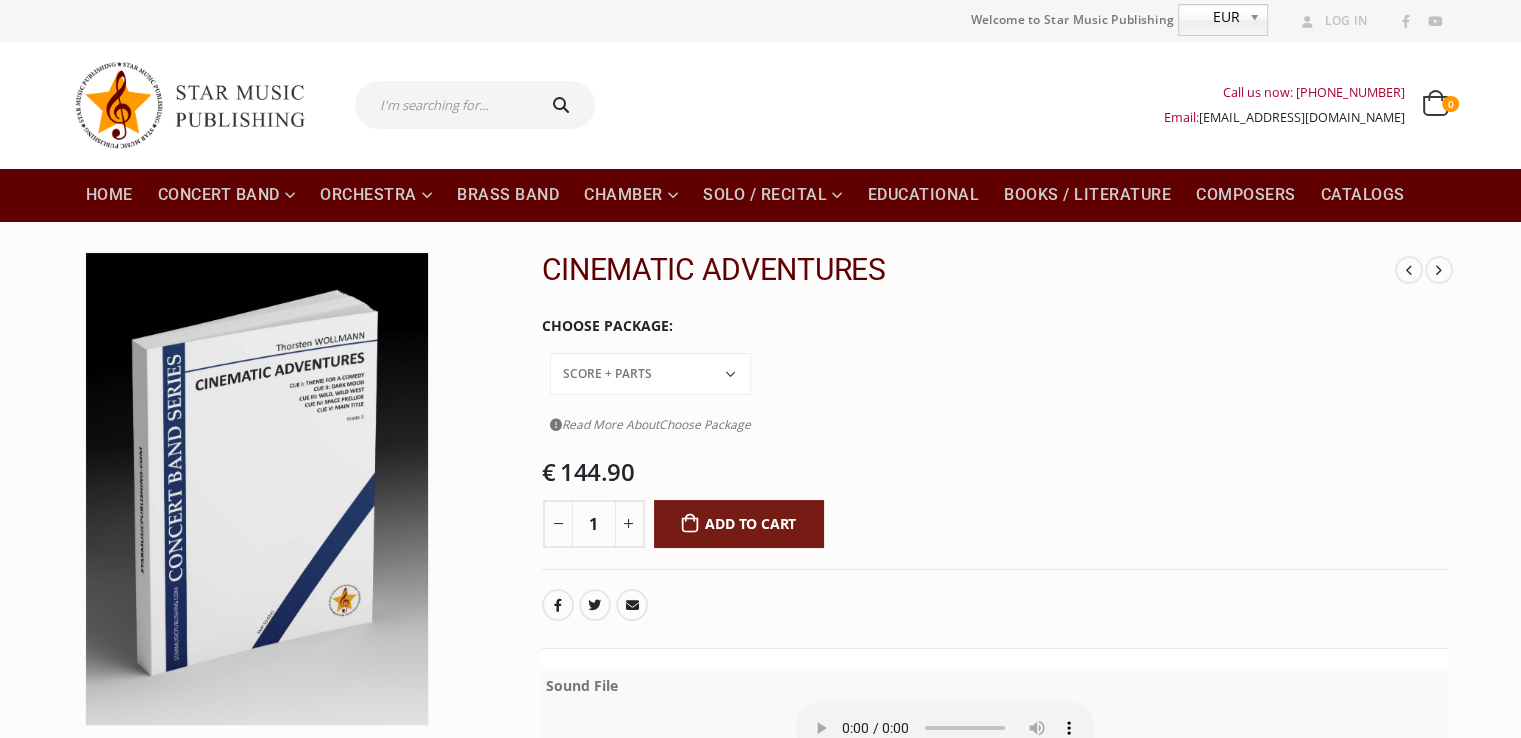 click on "Conductor Score PDF File Score + Parts Score + Parts + PDF File" 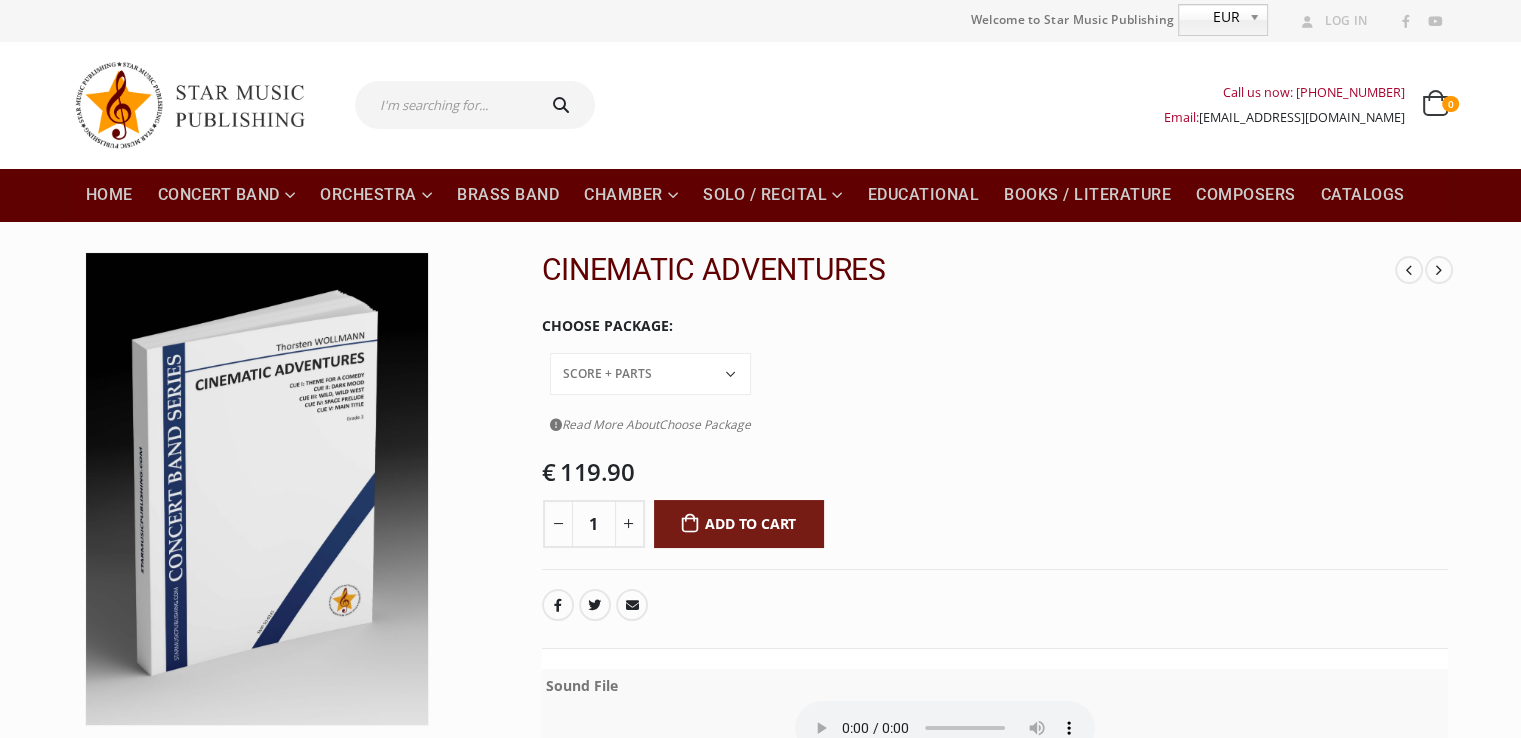click on "Conductor Score PDF File Score + Parts Score + Parts + PDF File" 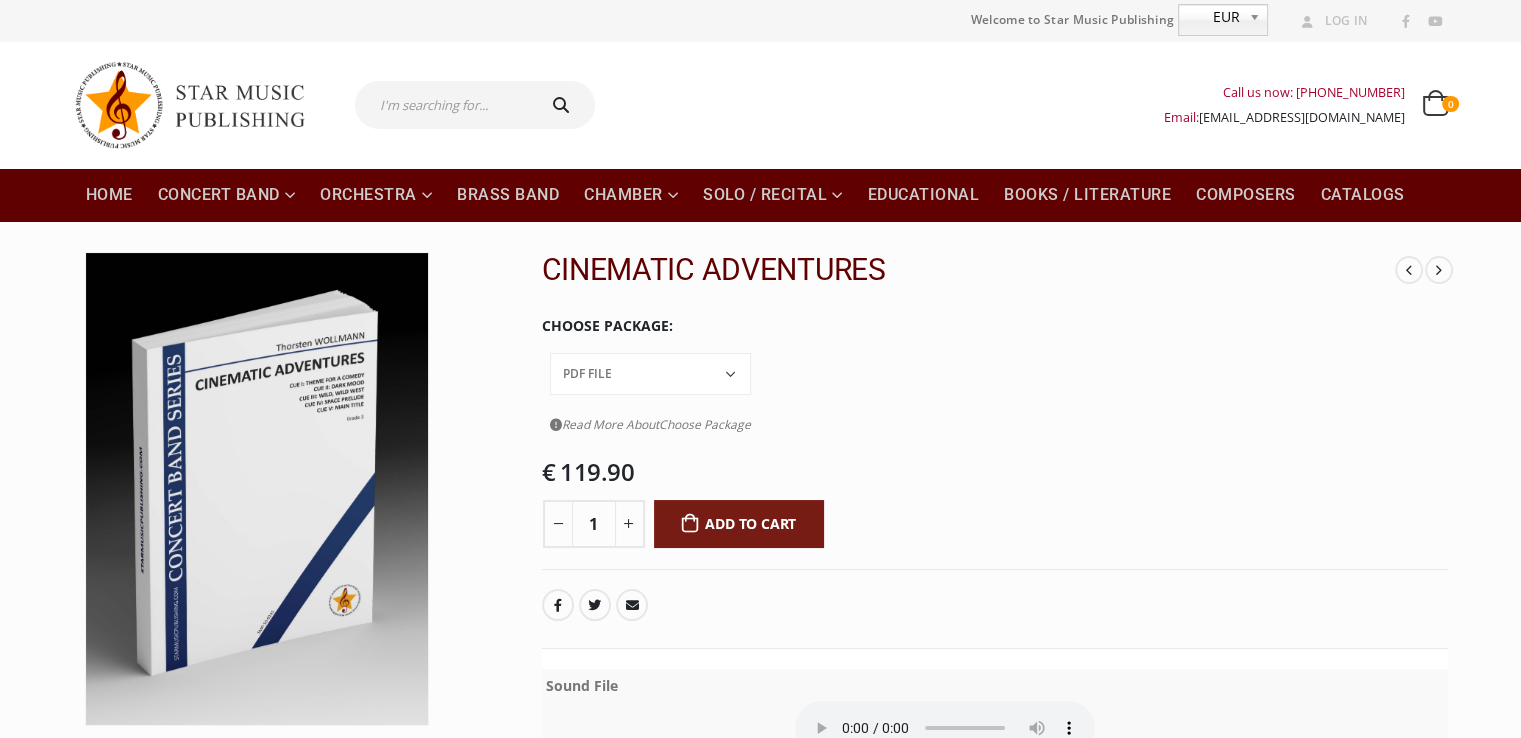 click on "Conductor Score PDF File Score + Parts Score + Parts + PDF File" 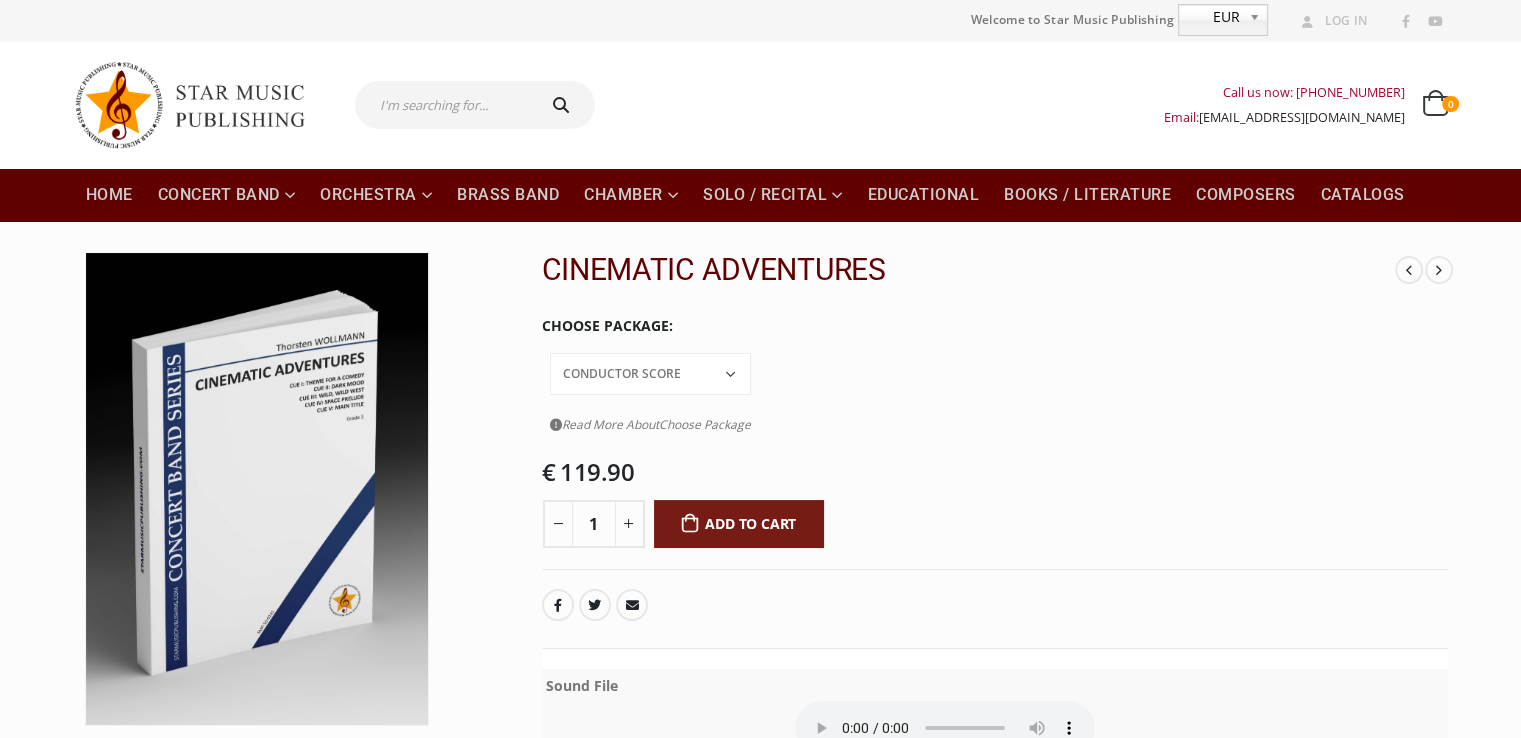 click on "Conductor Score PDF File Score + Parts Score + Parts + PDF File" 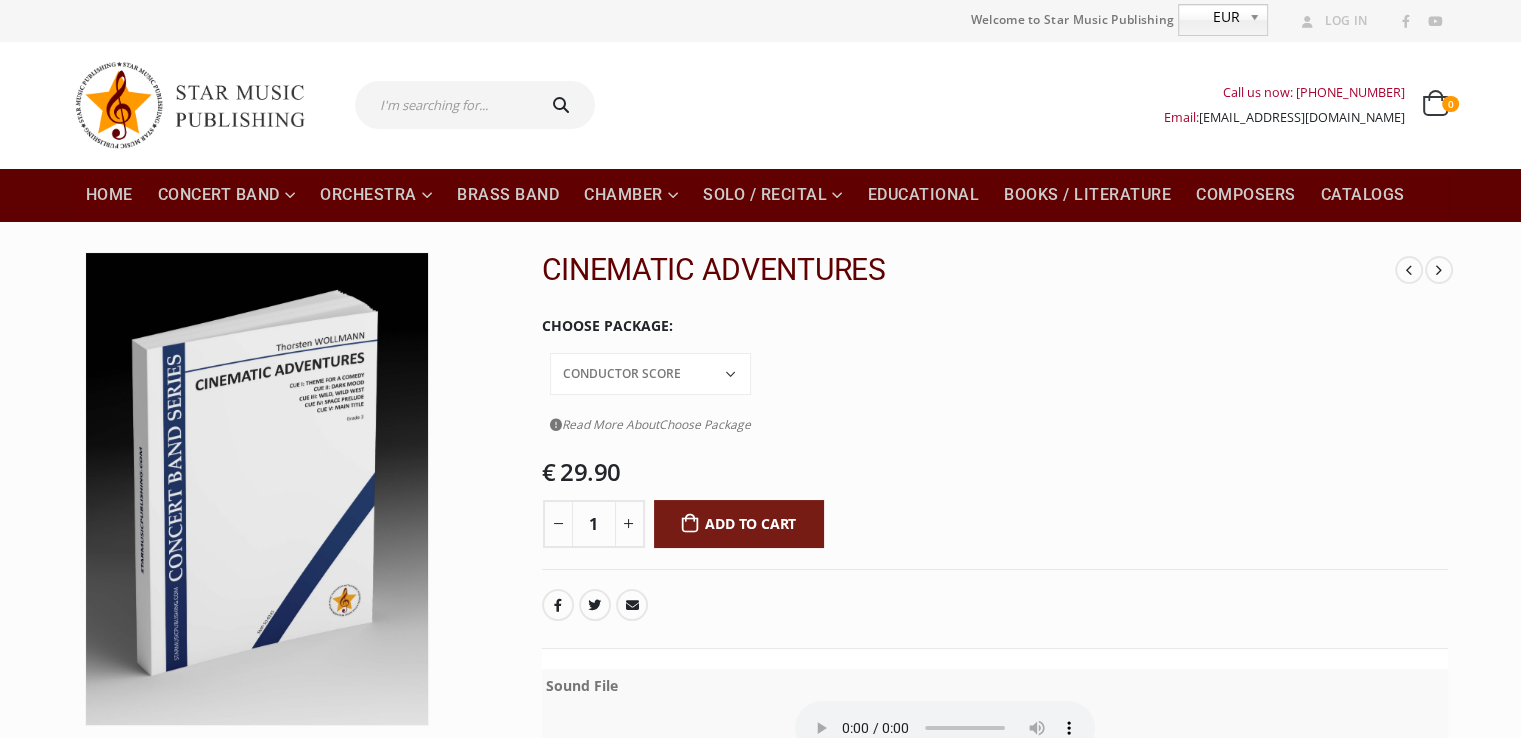 click on "Conductor Score PDF File Score + Parts Score + Parts + PDF File" 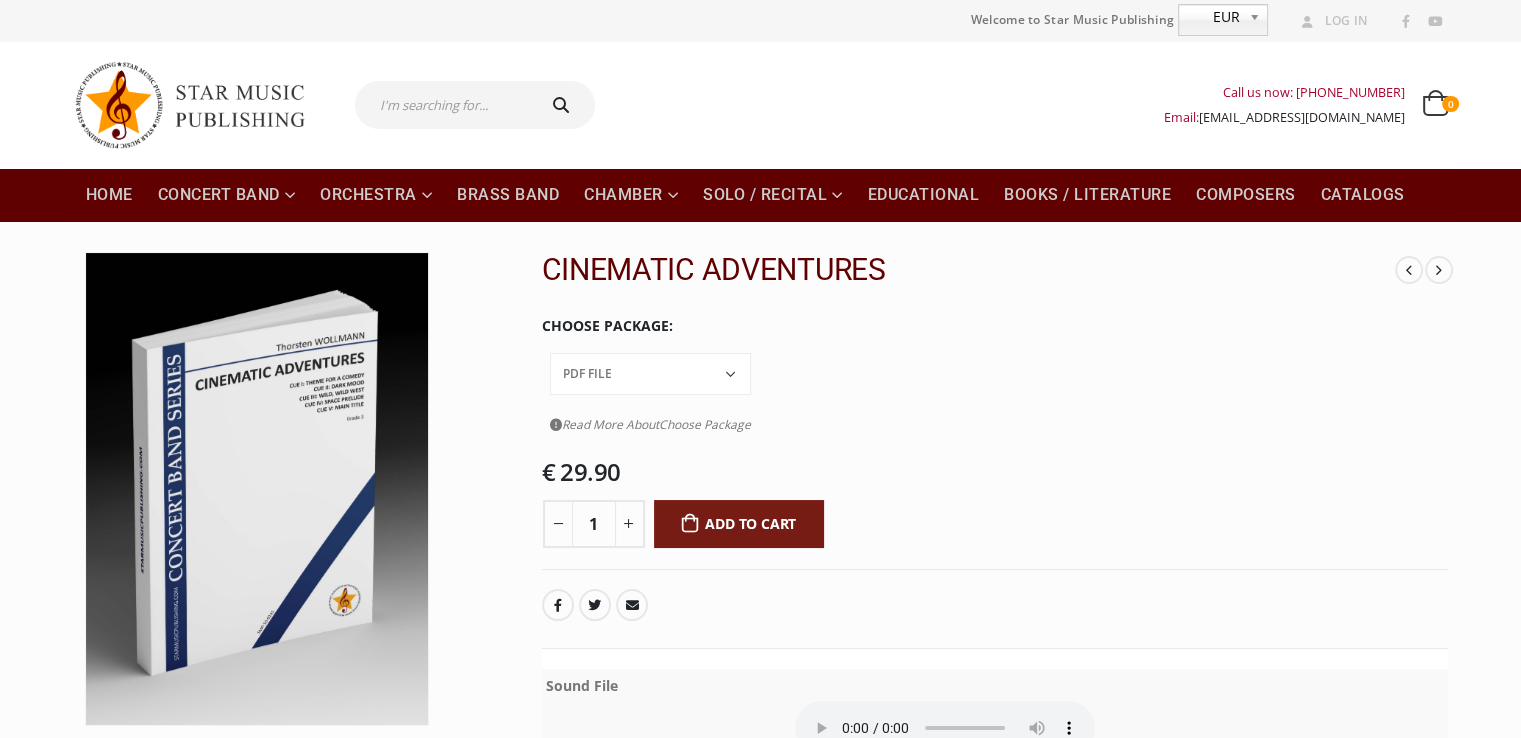 click on "Conductor Score PDF File Score + Parts Score + Parts + PDF File" 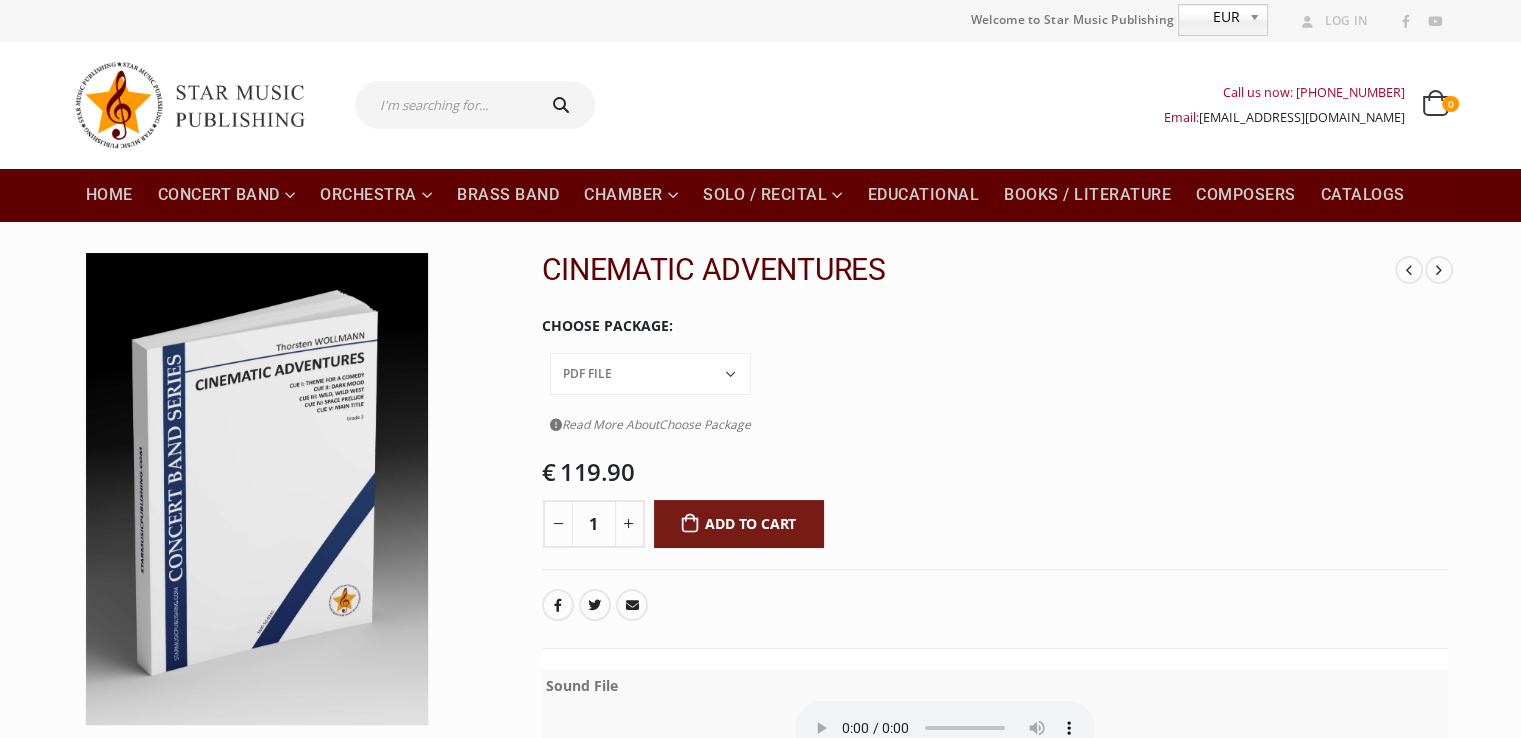 click on "Conductor Score PDF File Score + Parts Score + Parts + PDF File" 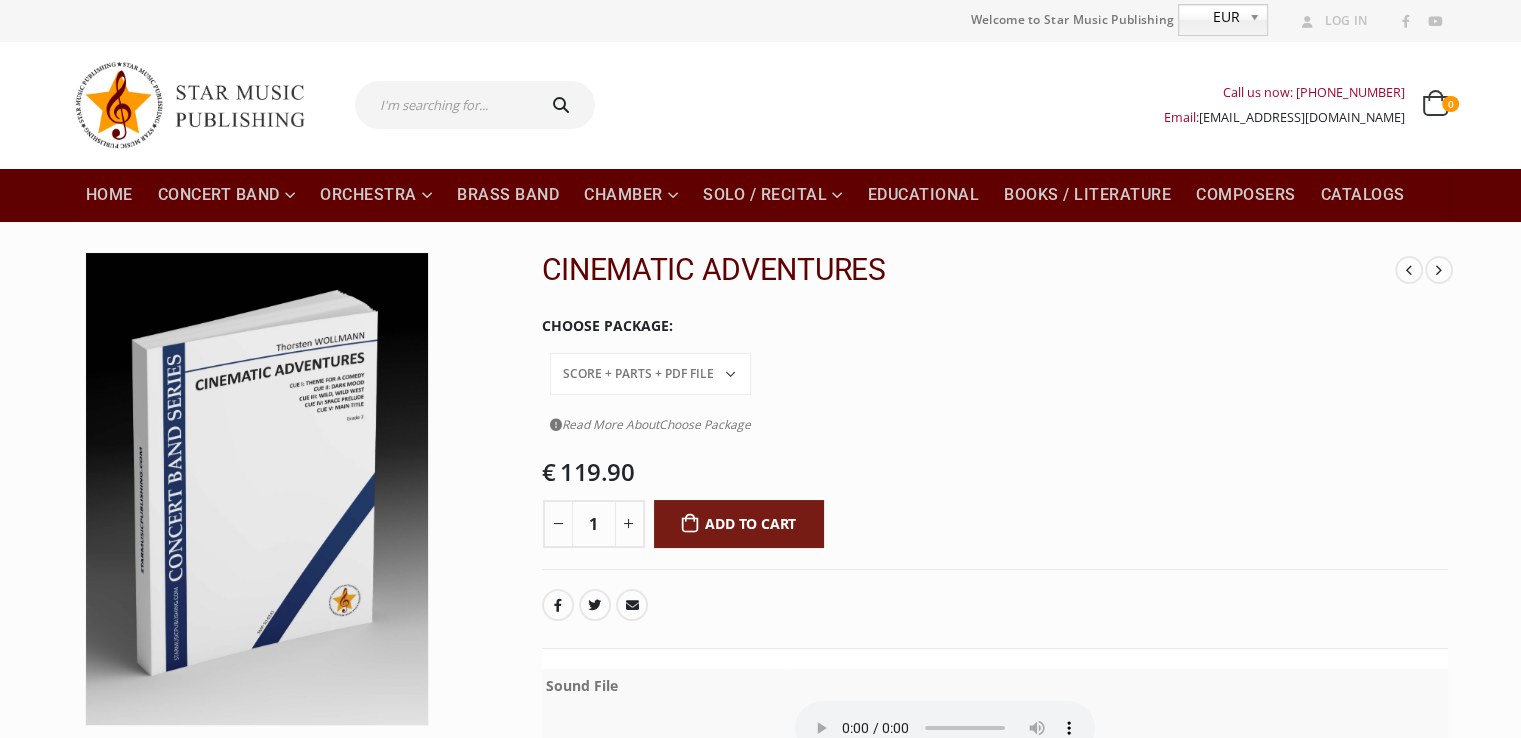 click on "Conductor Score PDF File Score + Parts Score + Parts + PDF File" 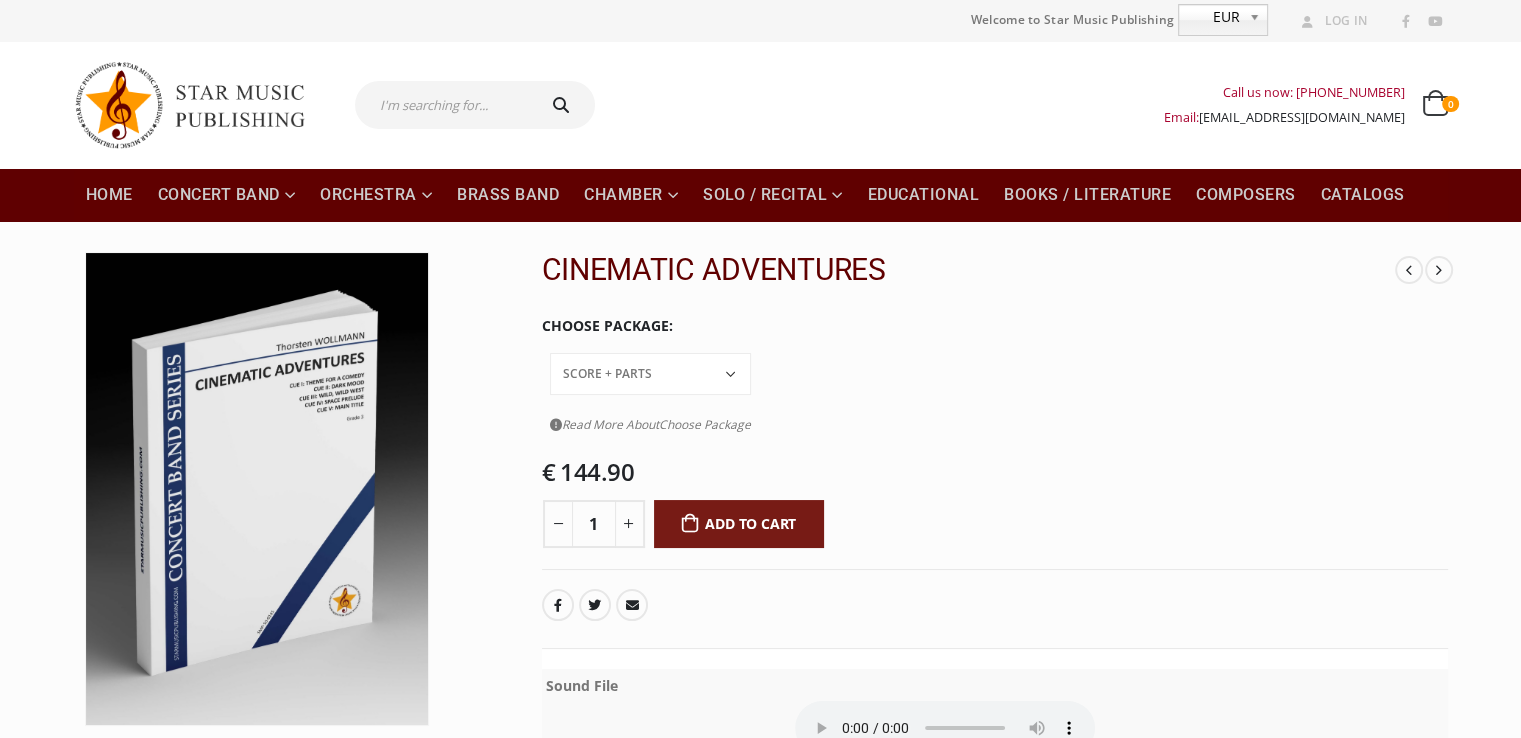 click on "Conductor Score PDF File Score + Parts Score + Parts + PDF File" 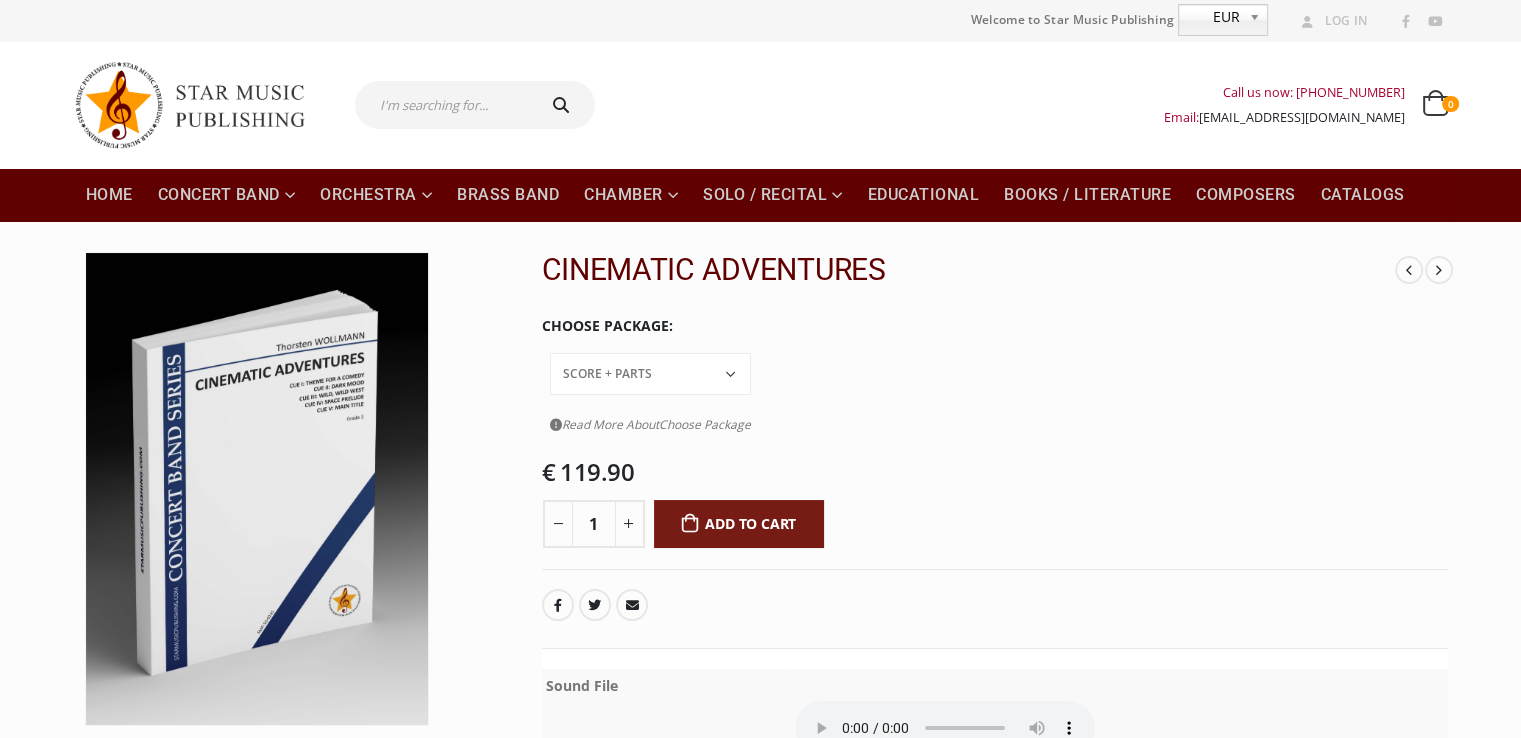 click on "Conductor Score PDF File Score + Parts Score + Parts + PDF File" 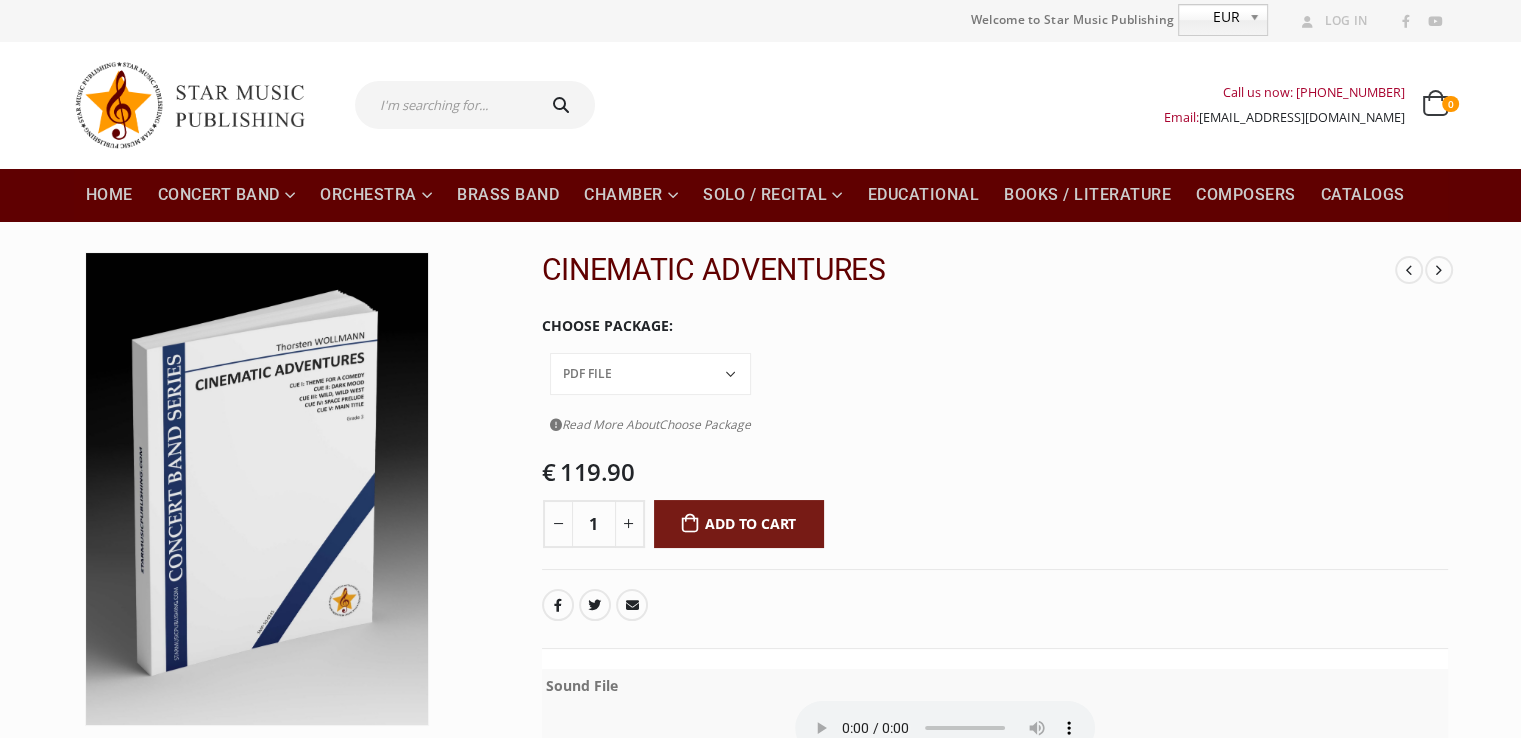 click on "Conductor Score PDF File Score + Parts Score + Parts + PDF File" 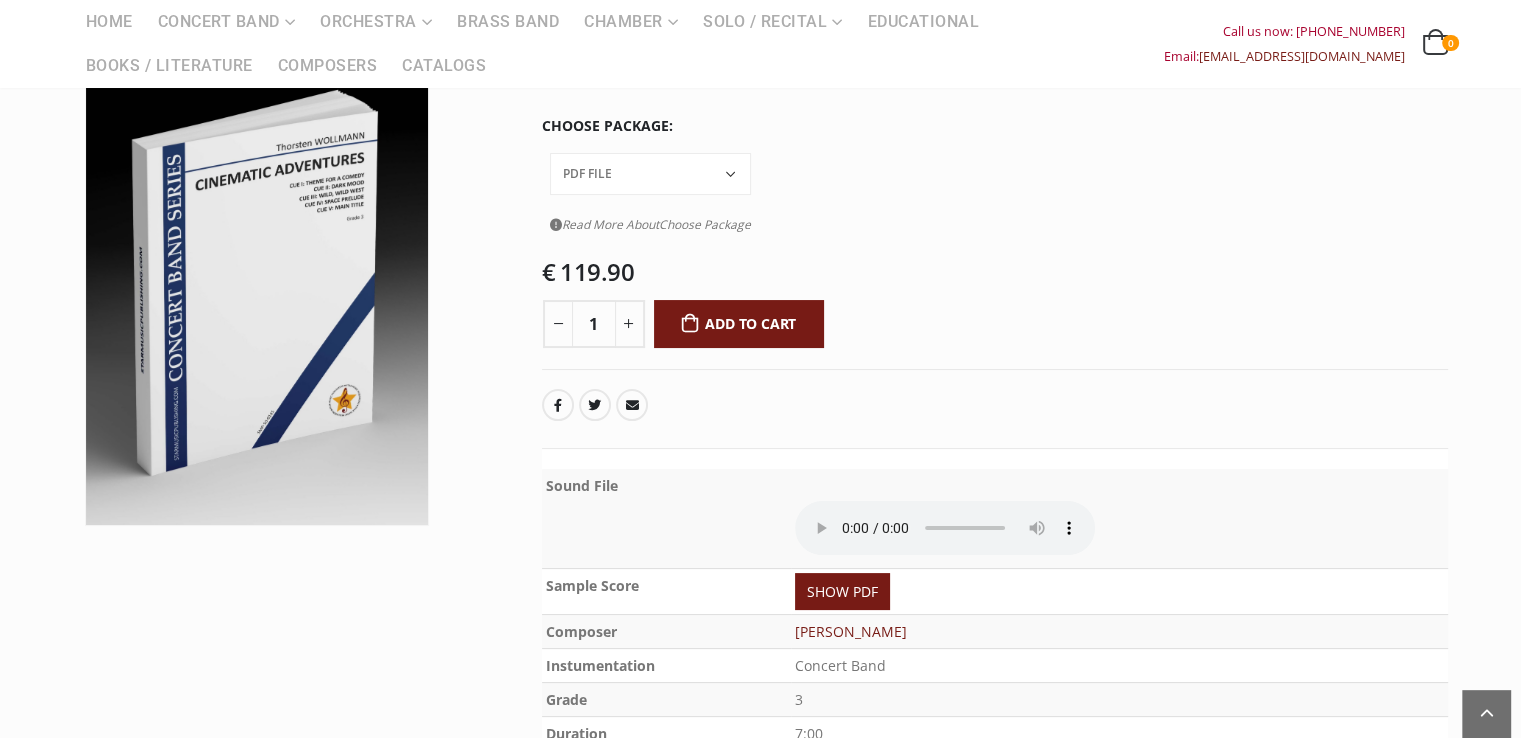 scroll, scrollTop: 200, scrollLeft: 0, axis: vertical 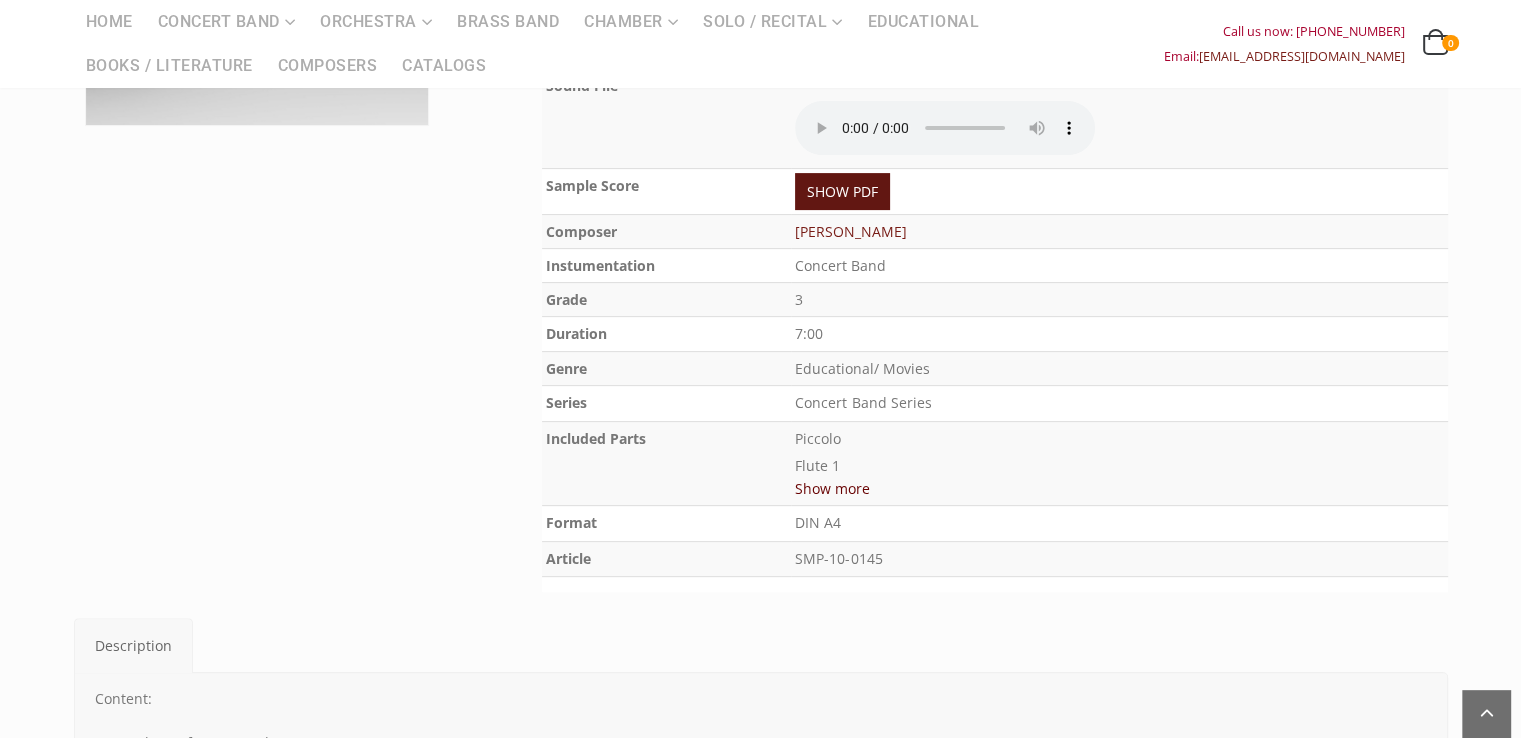 click on "SHOW PDF" at bounding box center [842, 191] 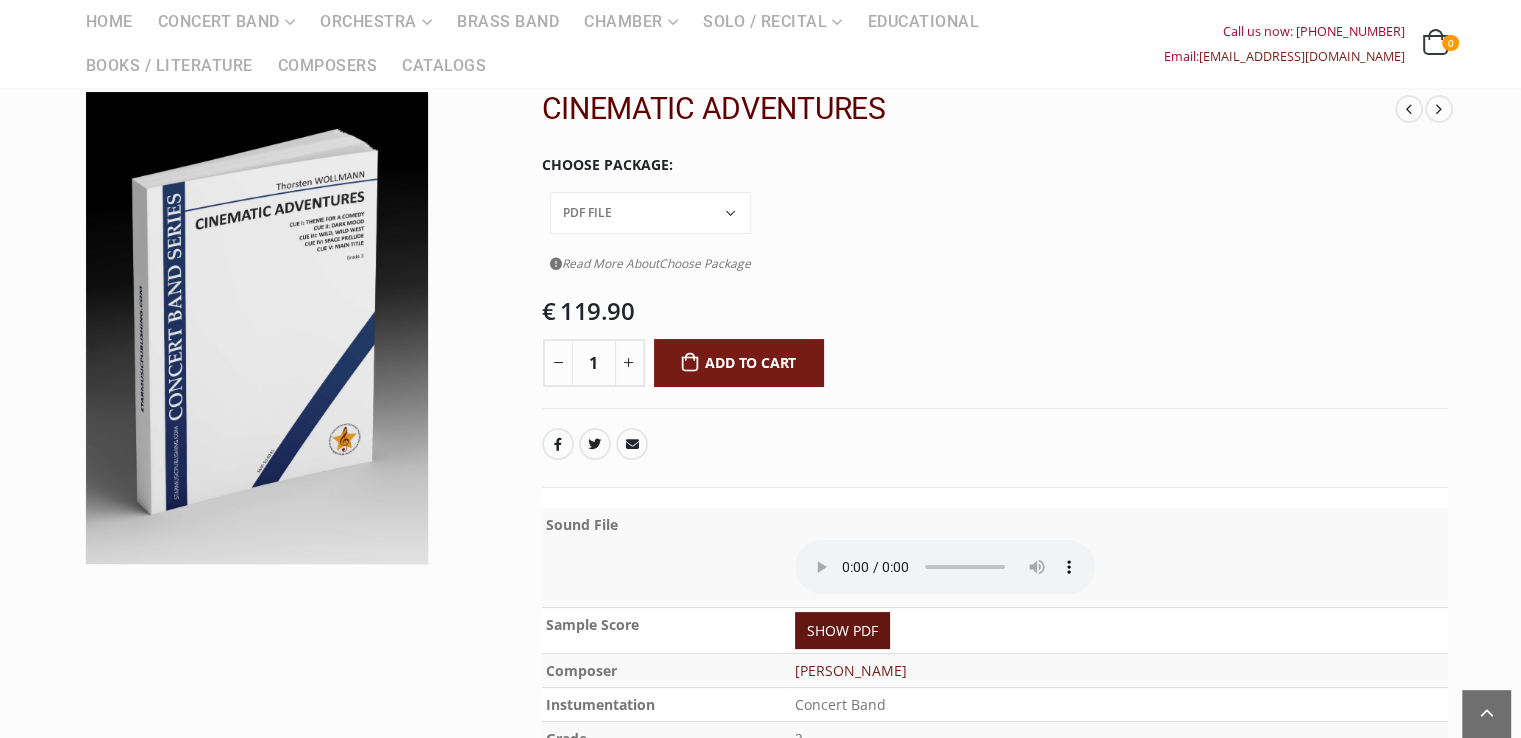 scroll, scrollTop: 158, scrollLeft: 0, axis: vertical 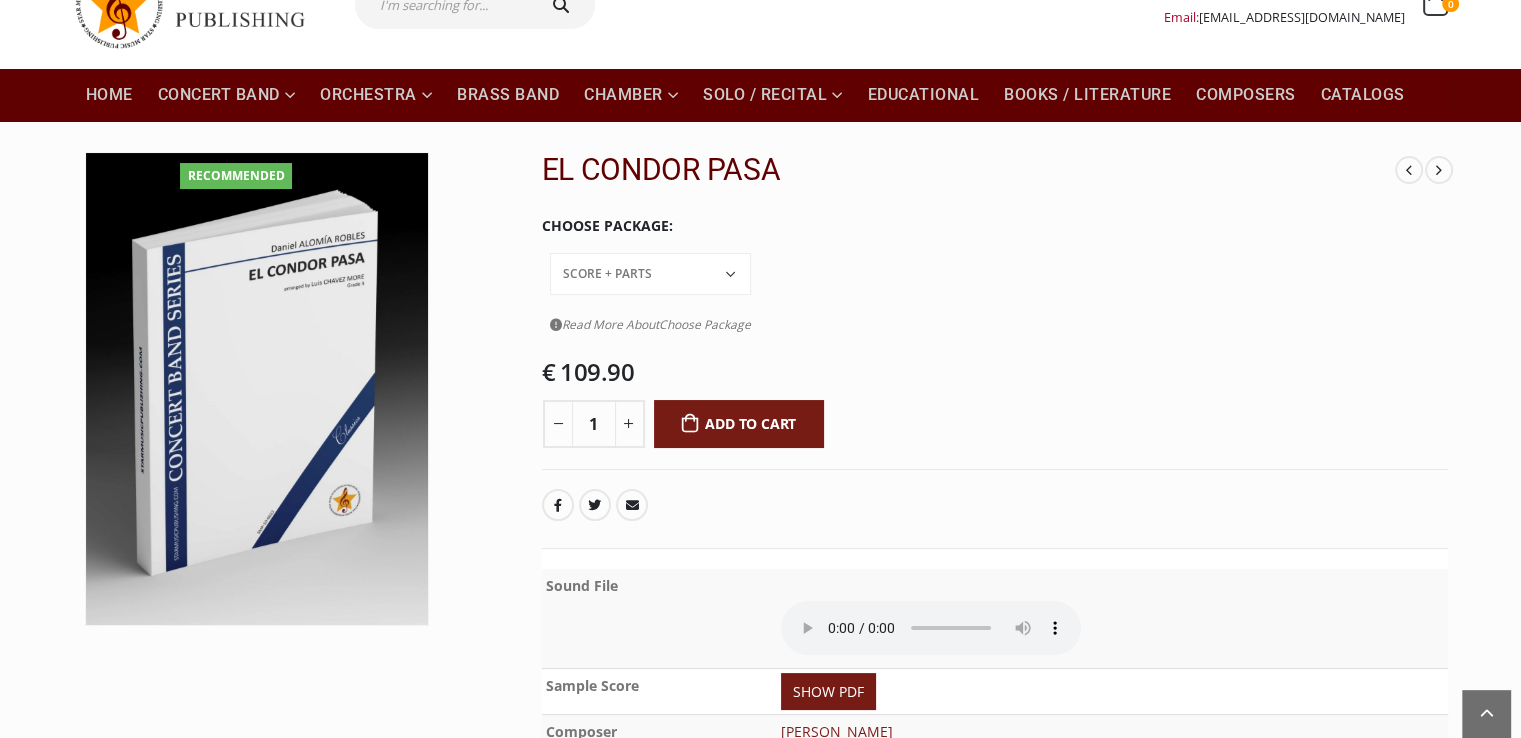 click on "Conductor Score PDF File Score + Parts Score + Parts + PDF File" 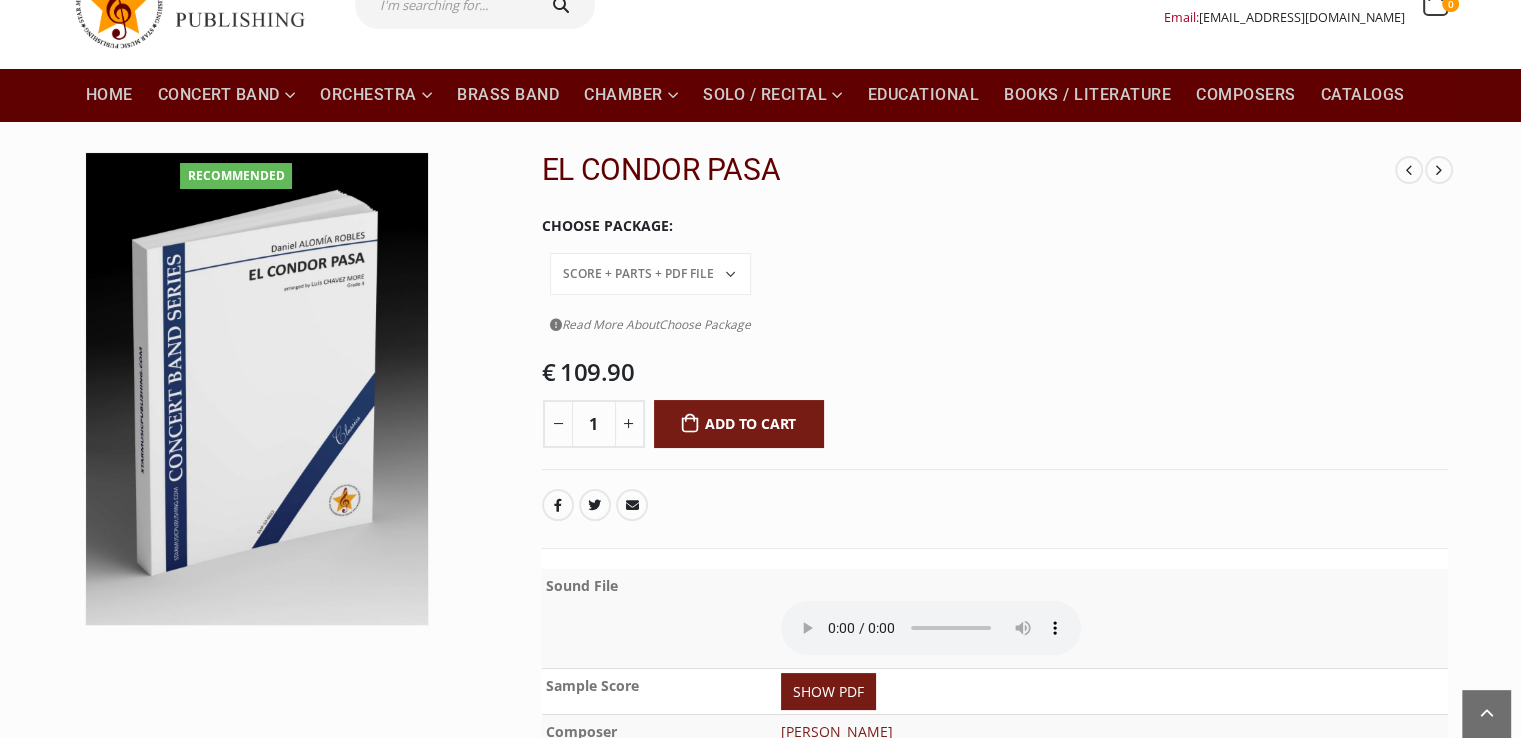 click on "Conductor Score PDF File Score + Parts Score + Parts + PDF File" 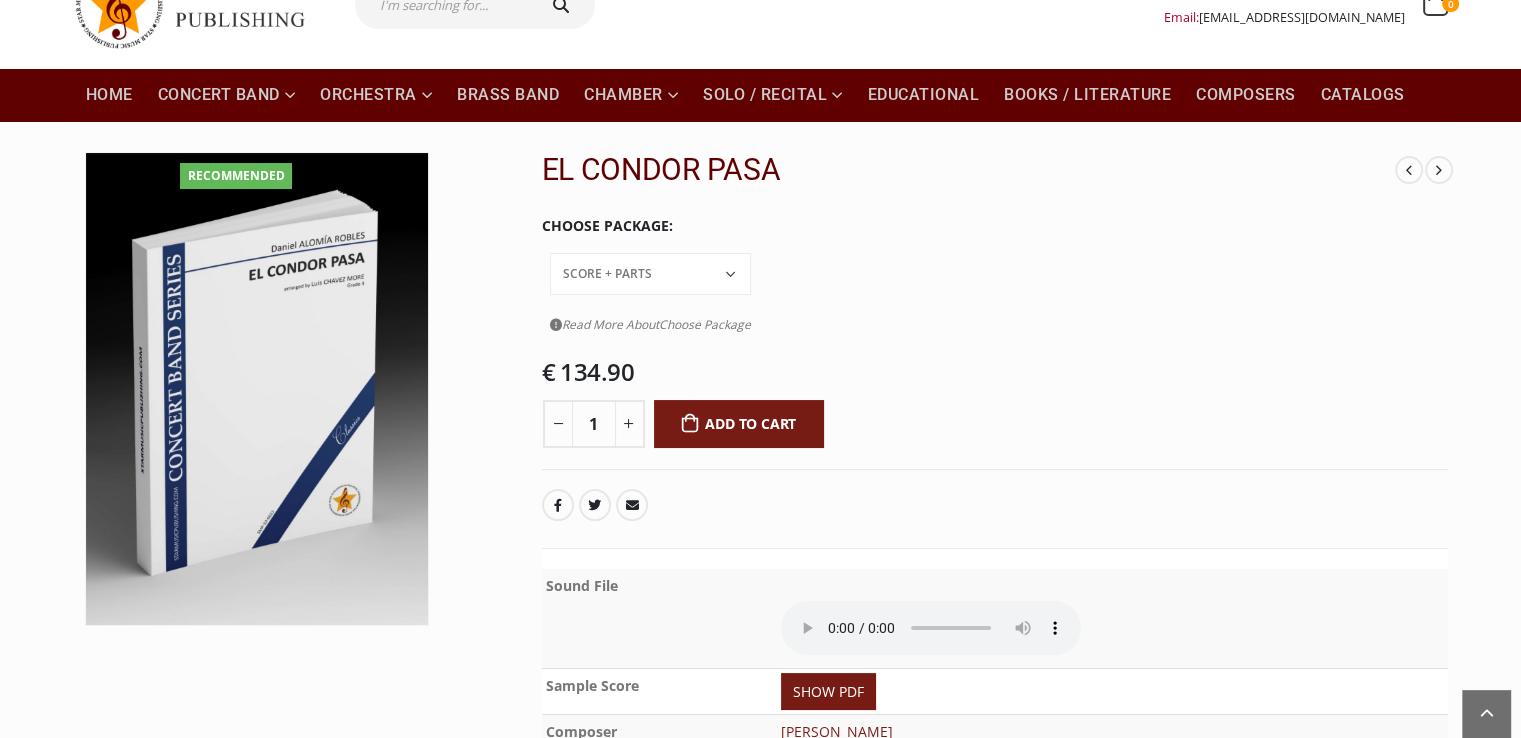 click on "Conductor Score PDF File Score + Parts Score + Parts + PDF File" 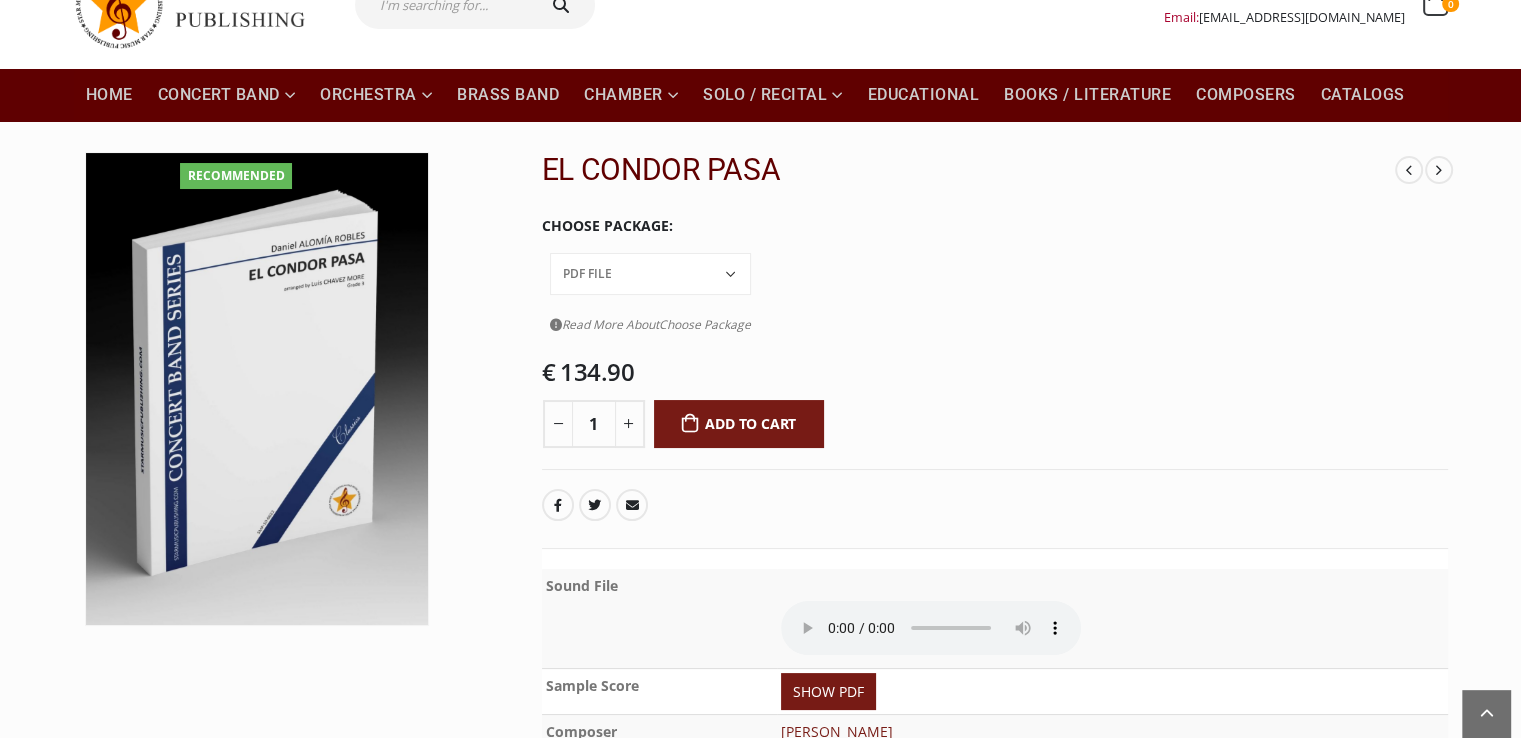 click on "Conductor Score PDF File Score + Parts Score + Parts + PDF File" 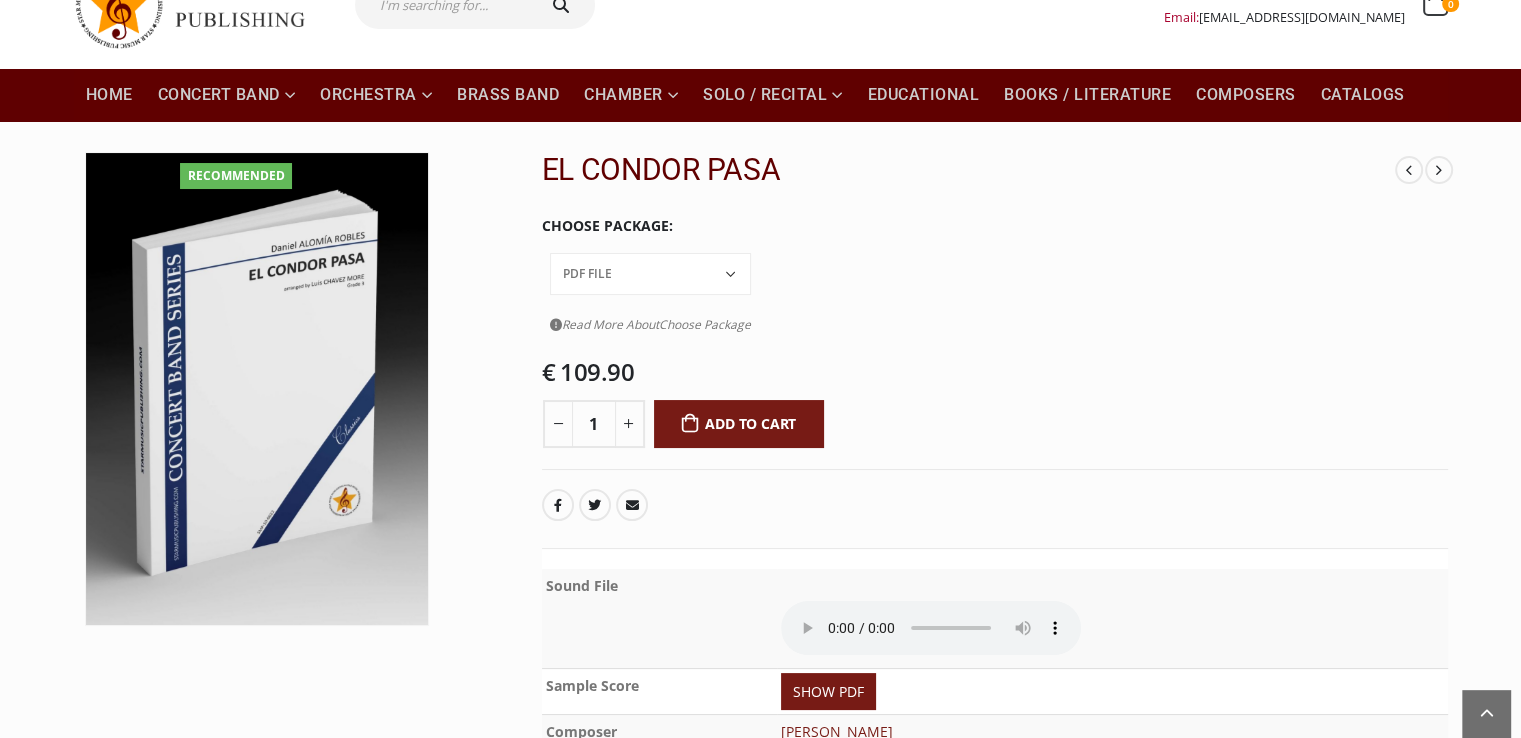 click on "Conductor Score PDF File Score + Parts Score + Parts + PDF File" 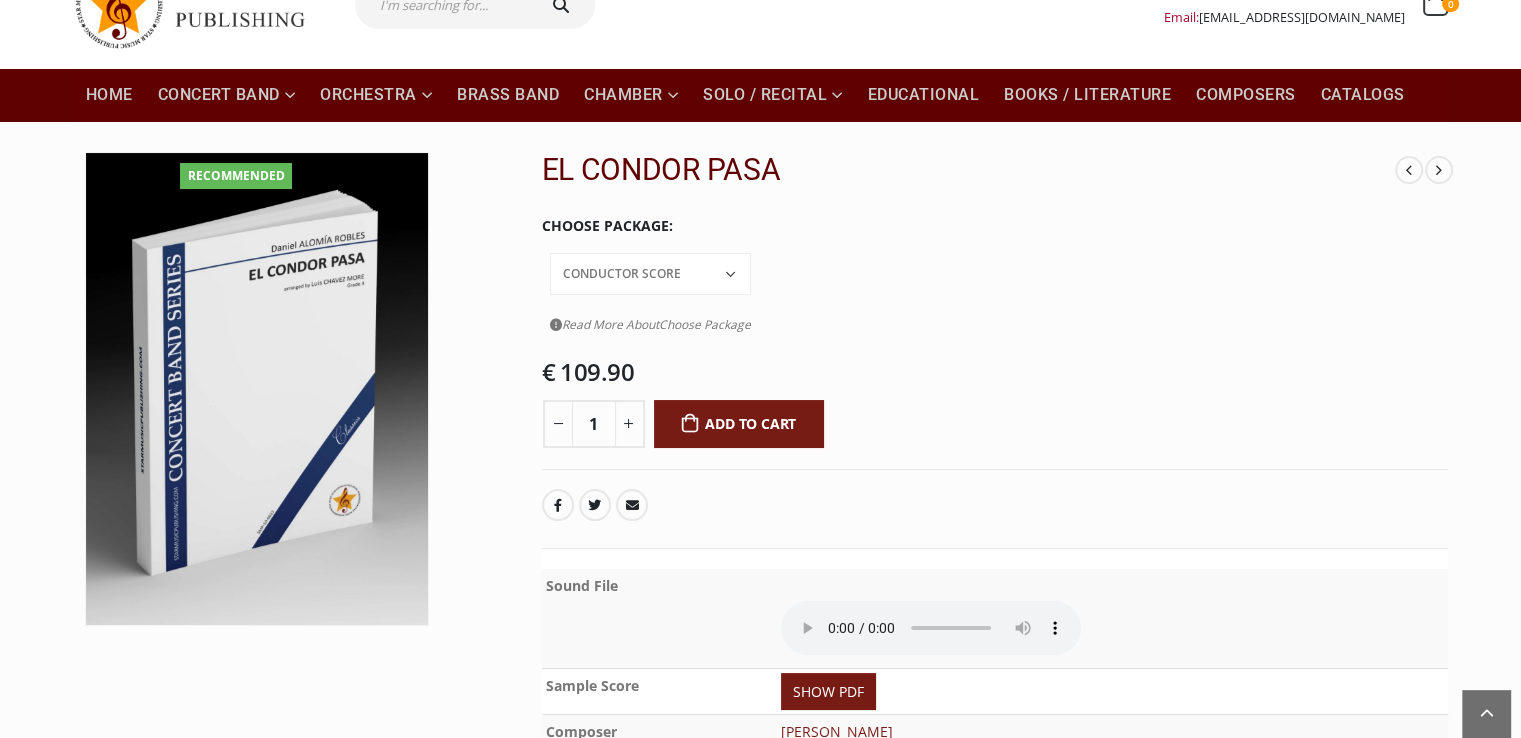 click on "Conductor Score PDF File Score + Parts Score + Parts + PDF File" 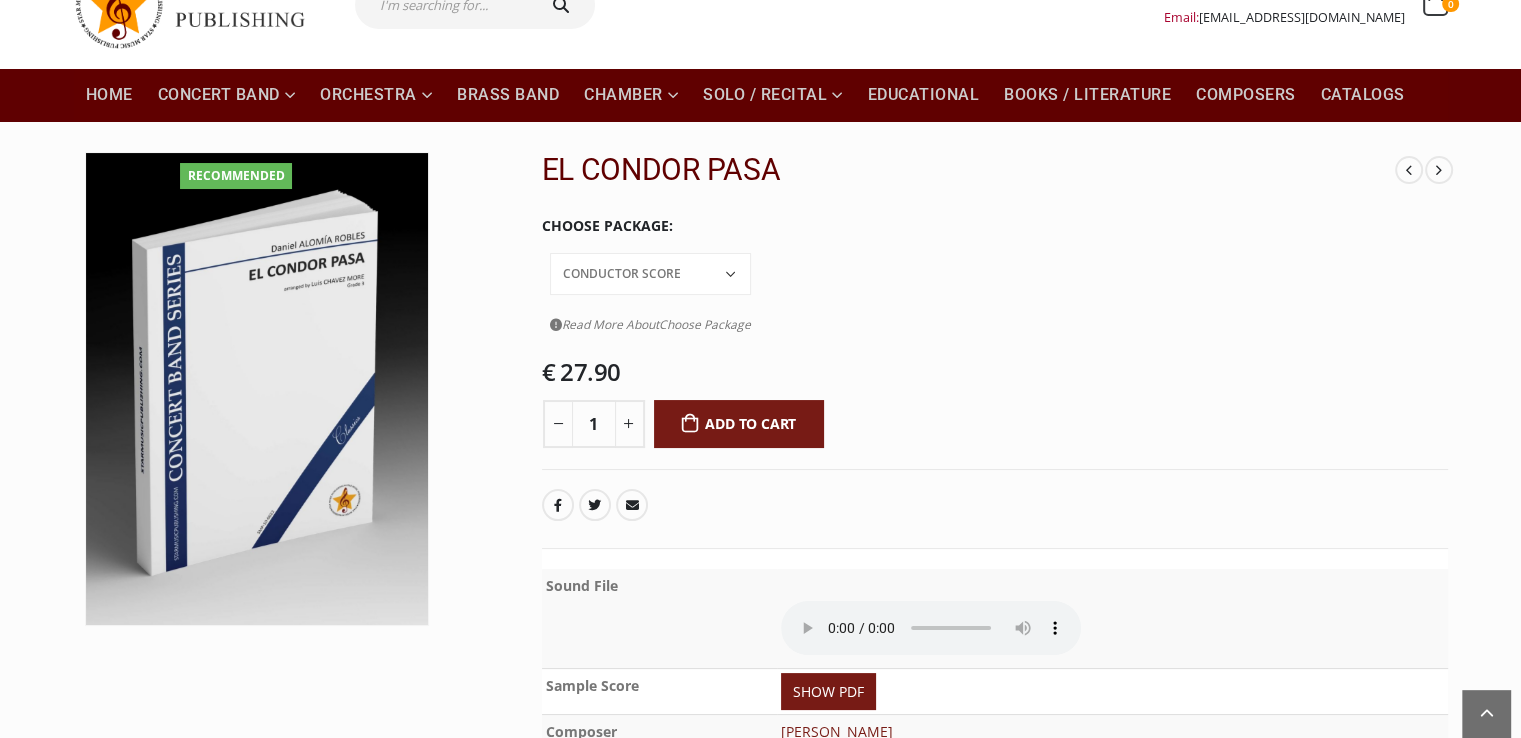 click on "Conductor Score PDF File Score + Parts Score + Parts + PDF File" 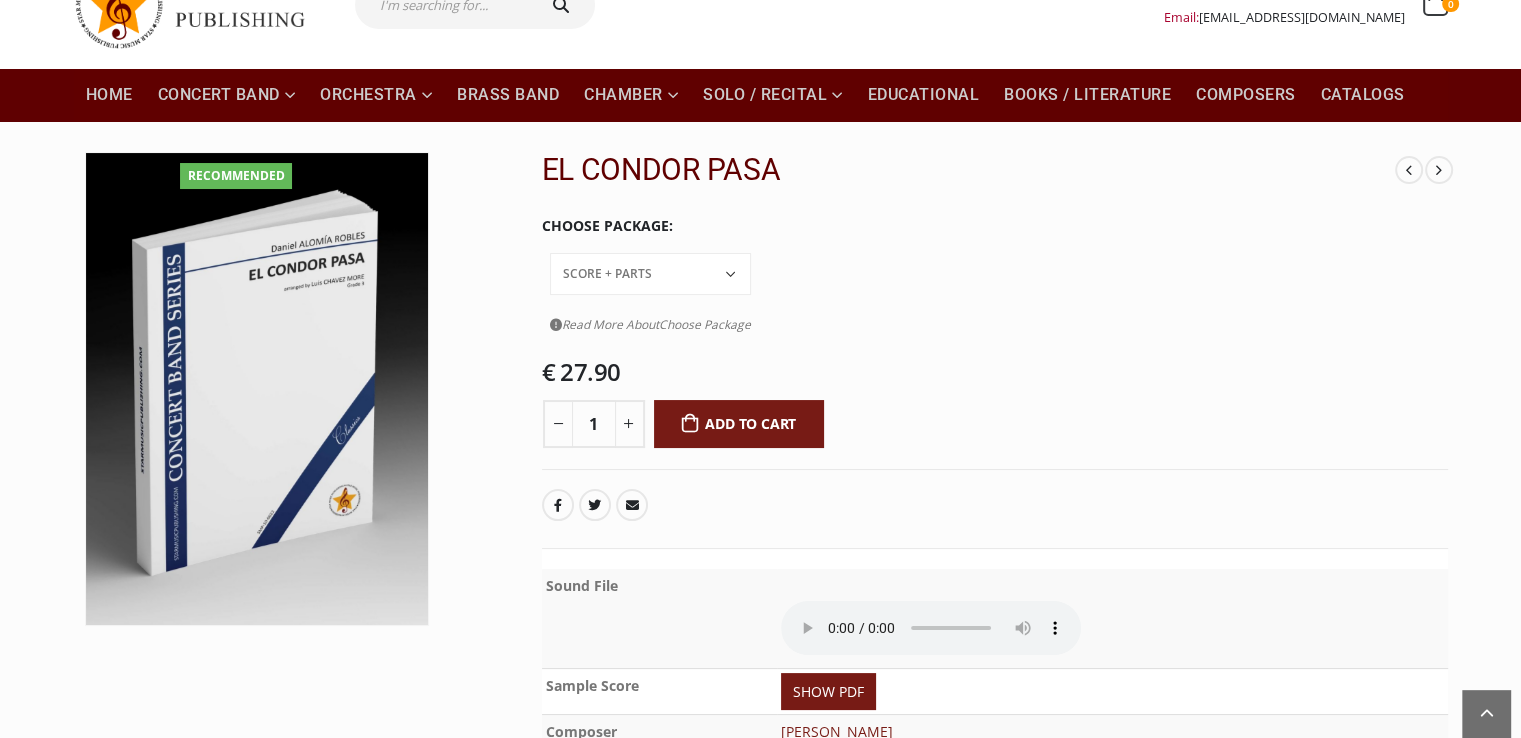 click on "Conductor Score PDF File Score + Parts Score + Parts + PDF File" 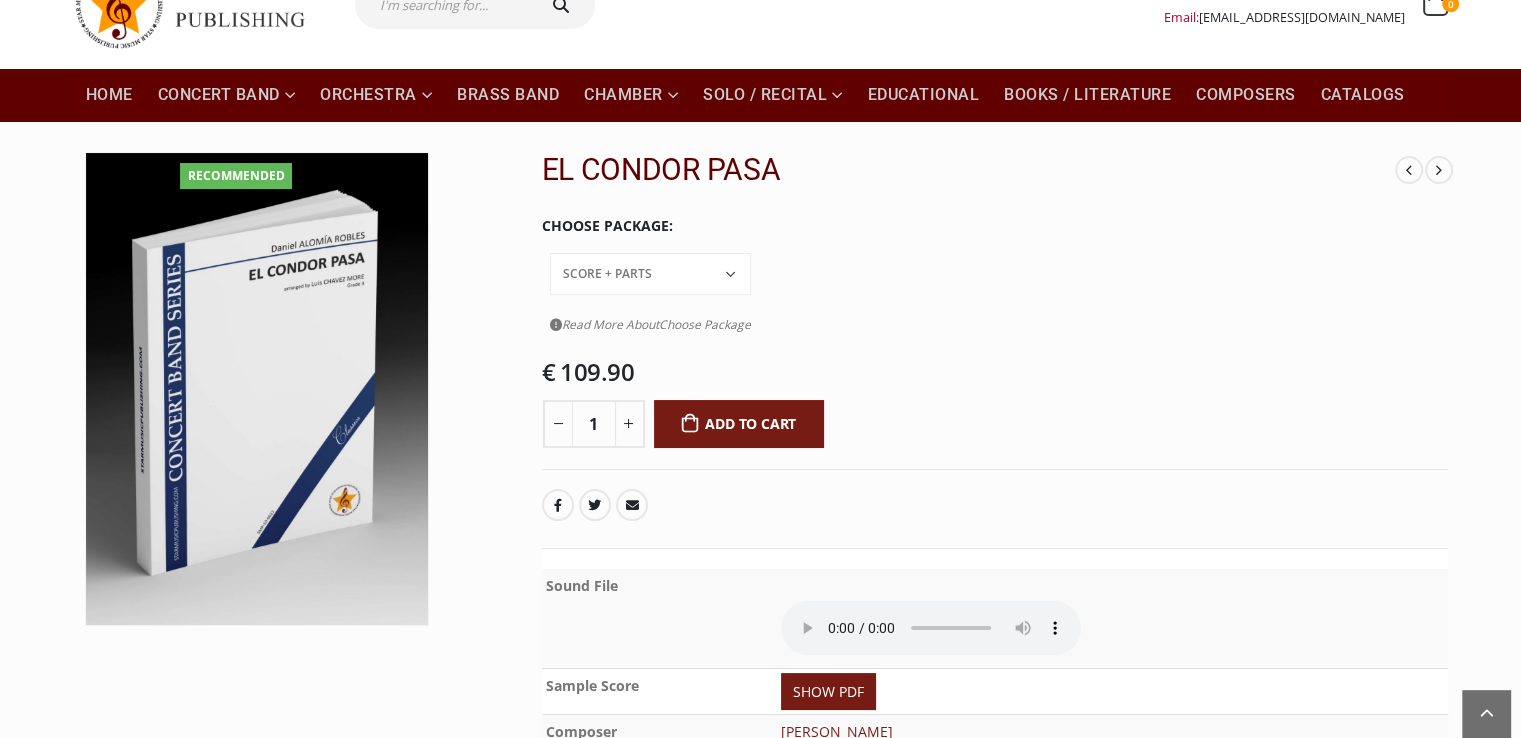 click on "€ 109.90" 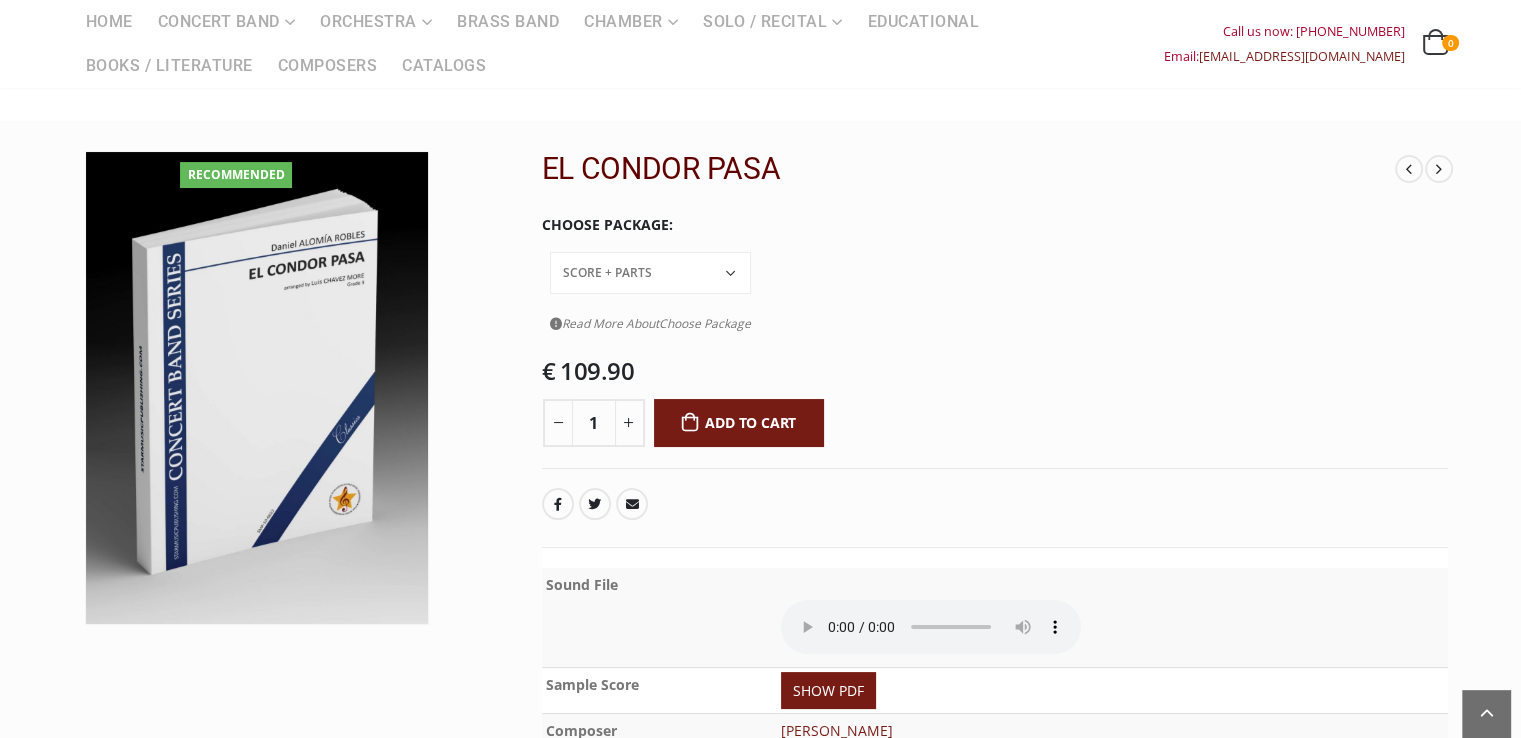 scroll, scrollTop: 100, scrollLeft: 0, axis: vertical 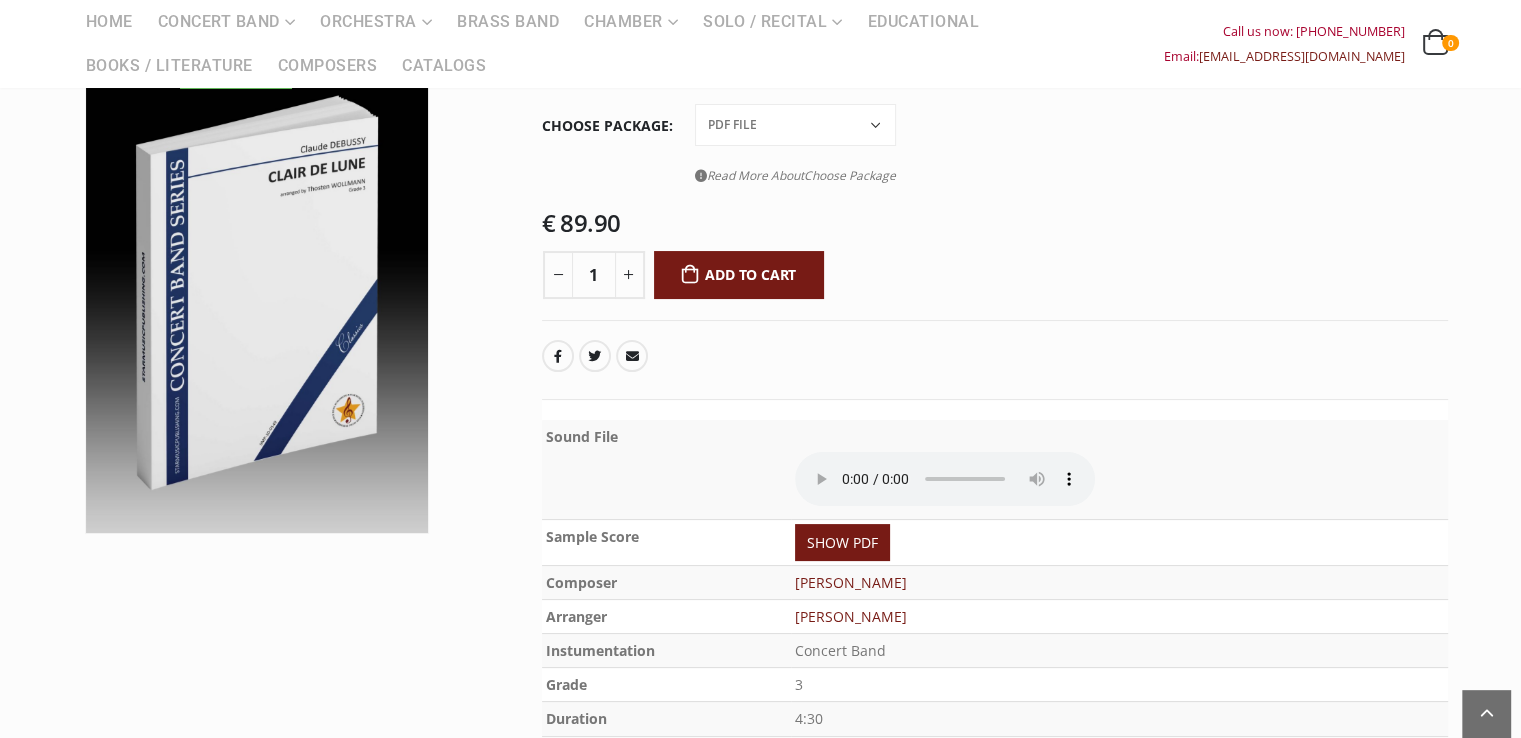 type 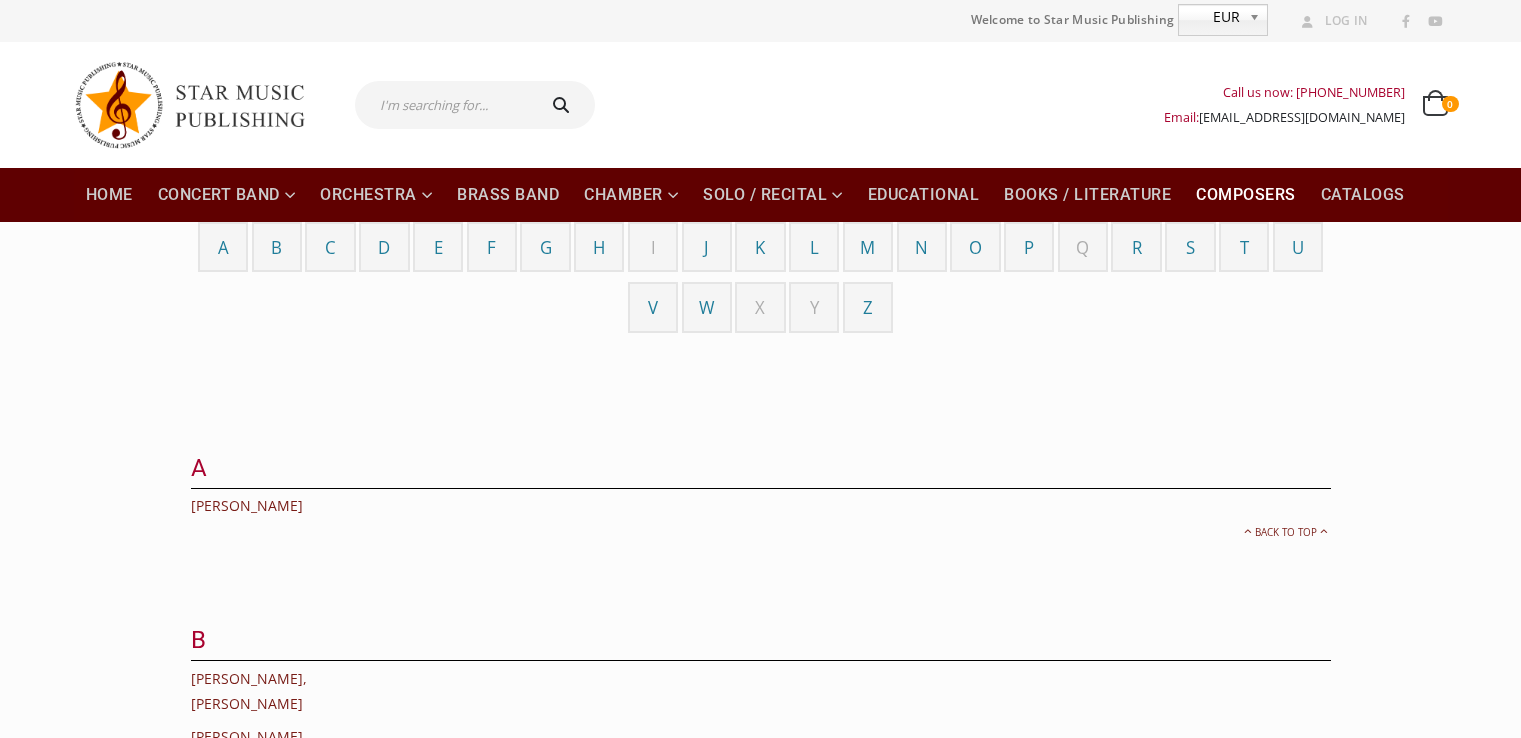 scroll, scrollTop: 0, scrollLeft: 0, axis: both 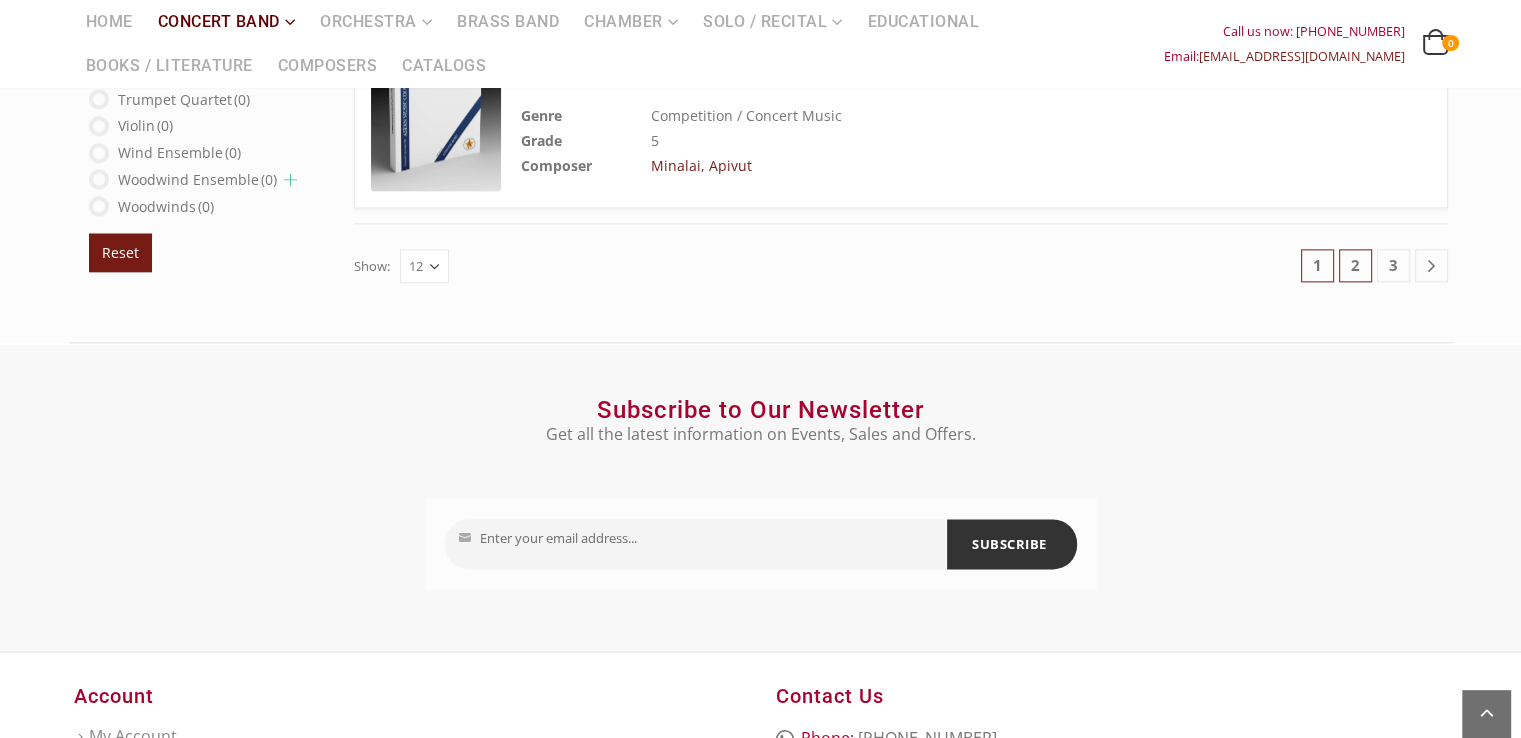 click on "2" at bounding box center (1355, 265) 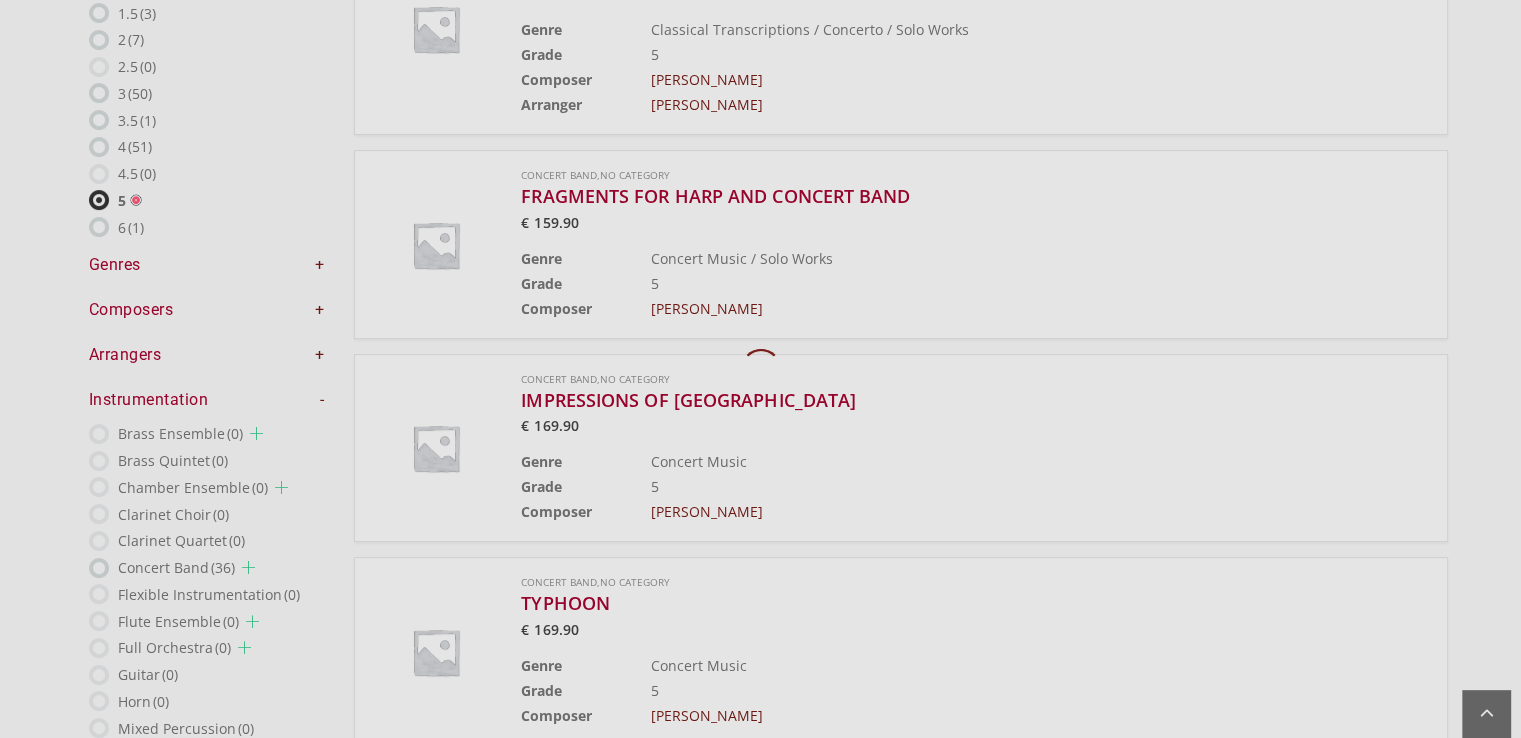 scroll, scrollTop: 116, scrollLeft: 0, axis: vertical 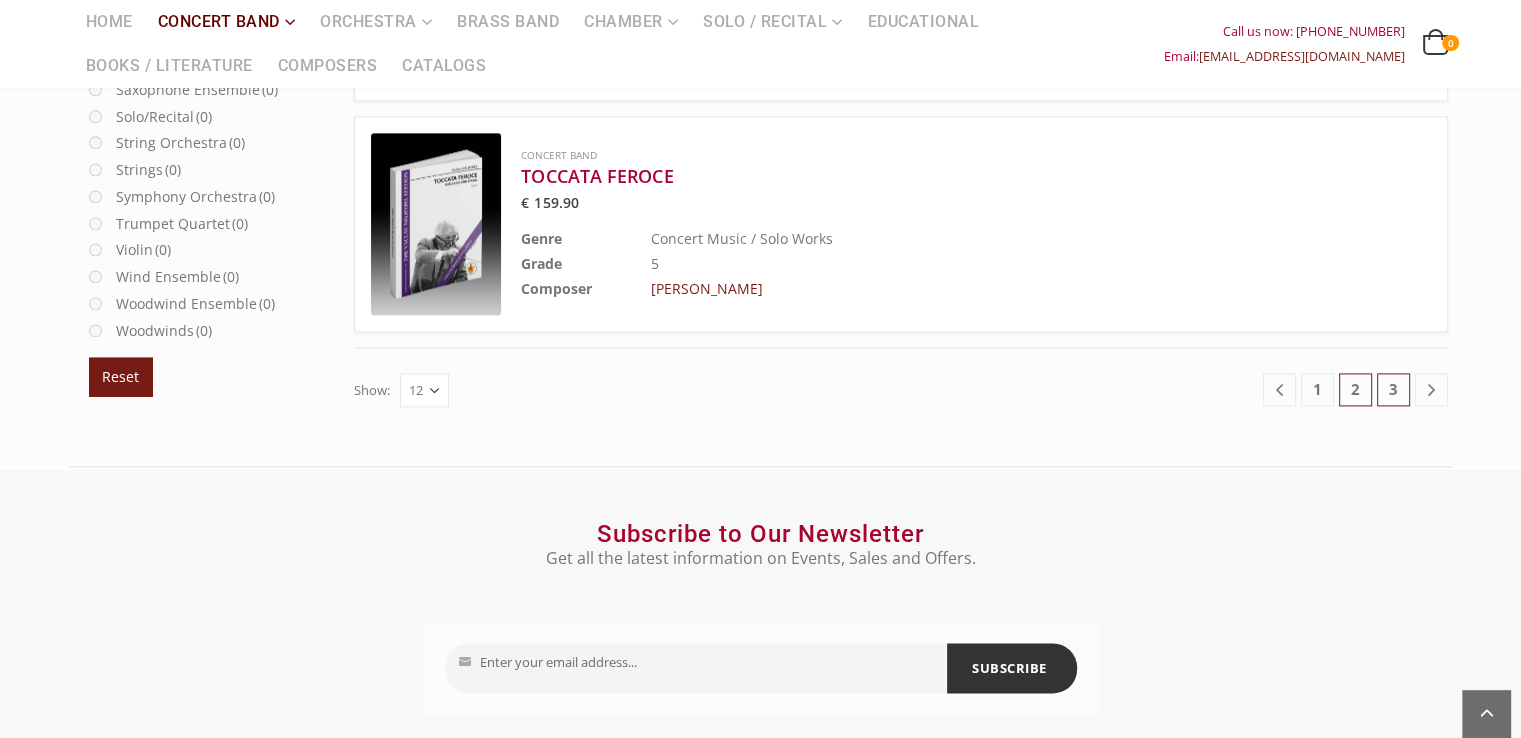 click on "3" at bounding box center (1393, 389) 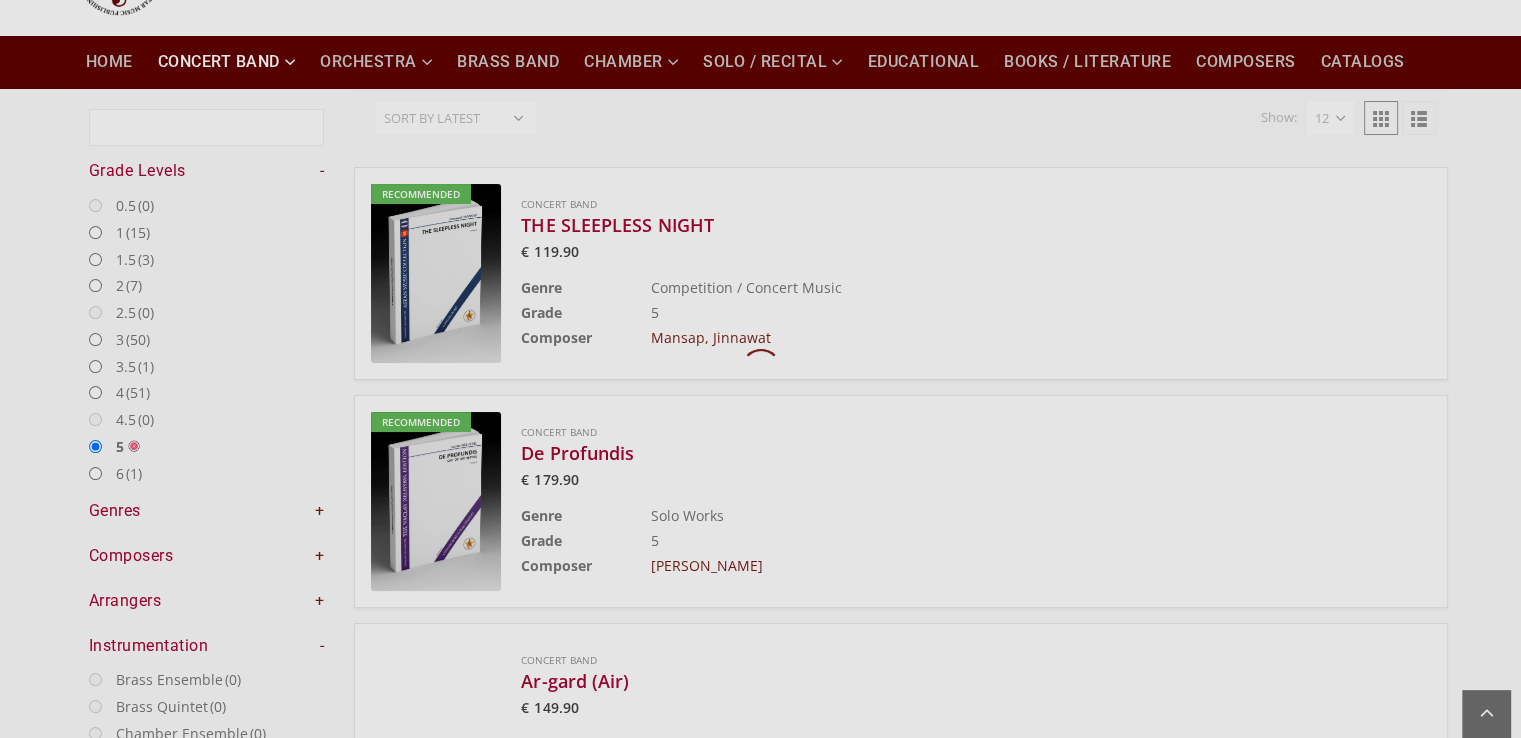 scroll, scrollTop: 116, scrollLeft: 0, axis: vertical 